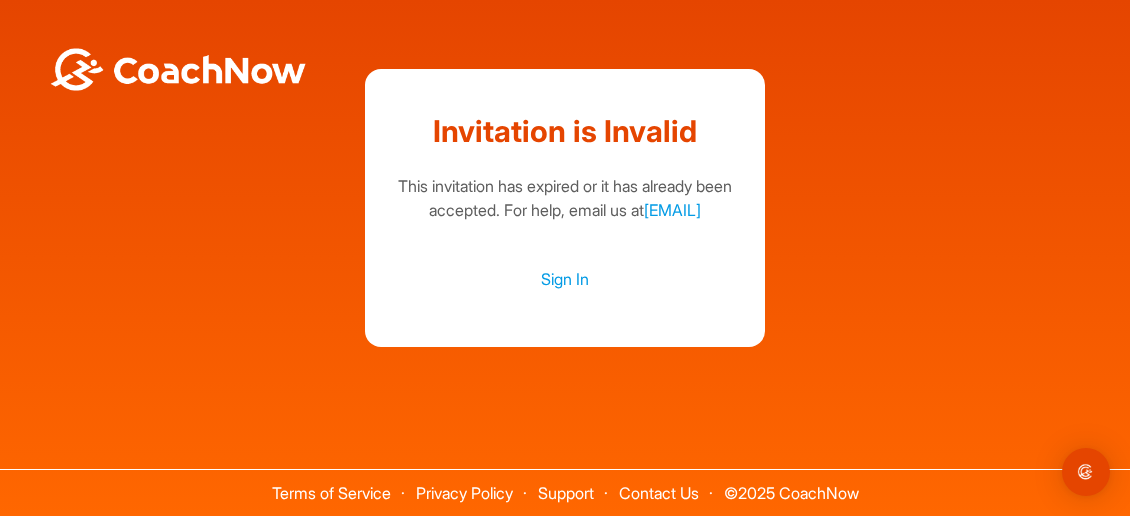 scroll, scrollTop: 0, scrollLeft: 0, axis: both 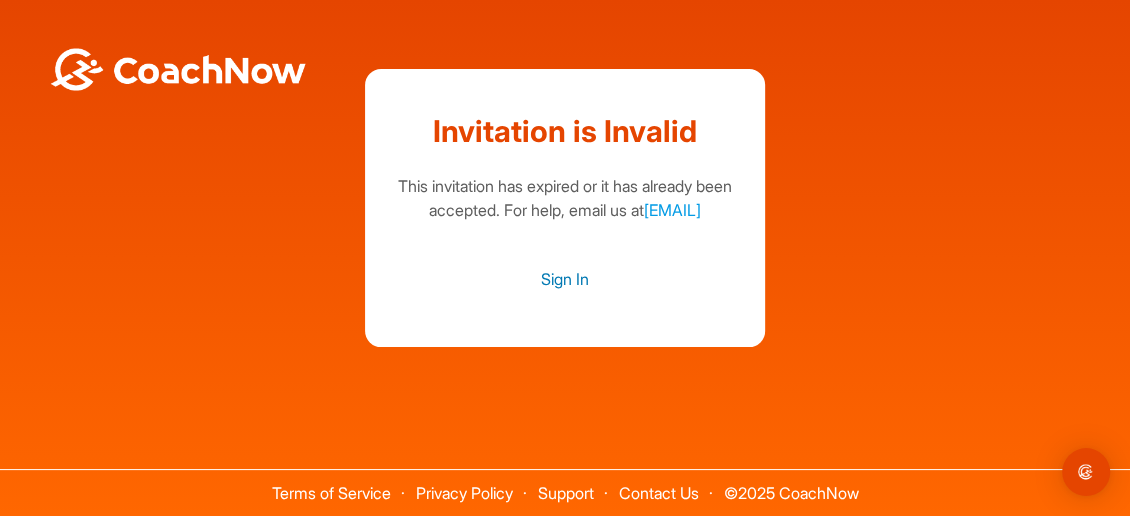 click on "Sign In" at bounding box center [565, 279] 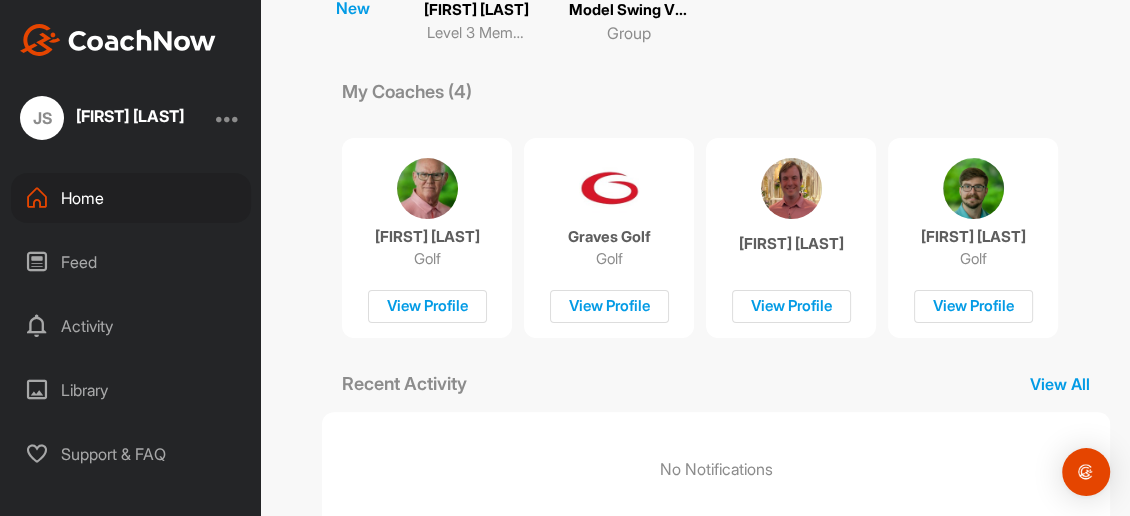 scroll, scrollTop: 288, scrollLeft: 0, axis: vertical 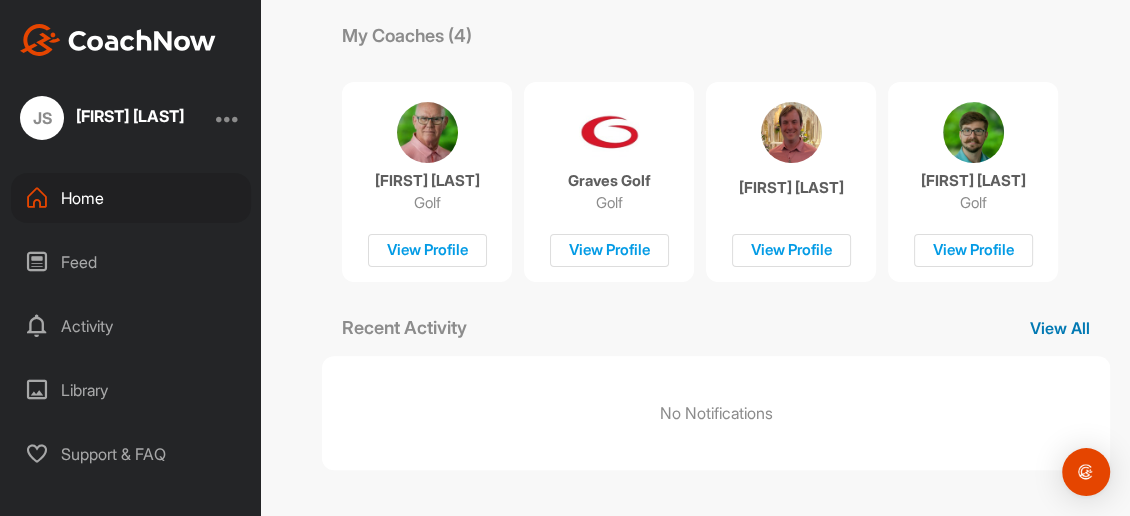 click on "View All" at bounding box center [1060, 328] 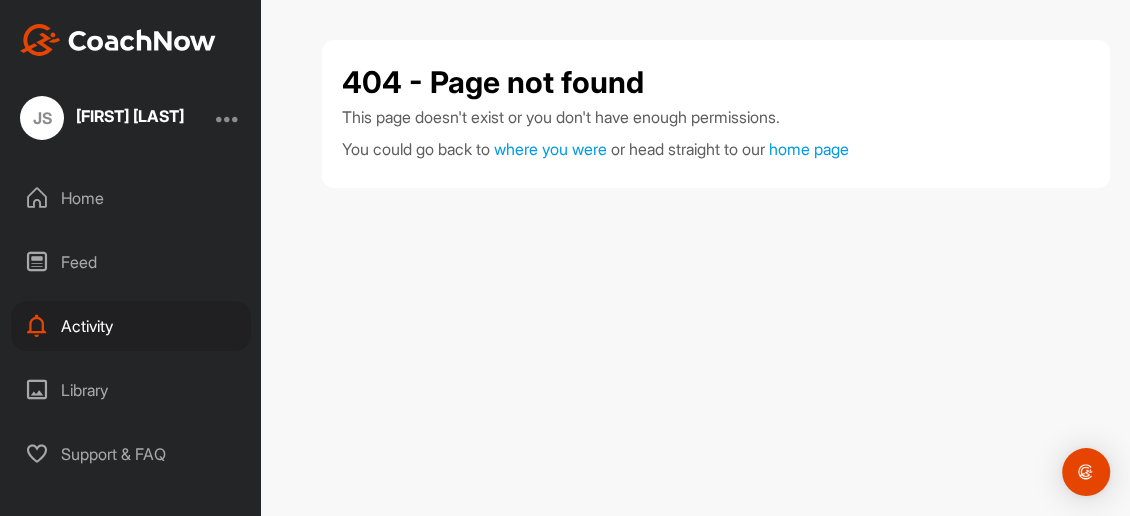 click on "Home" at bounding box center [131, 198] 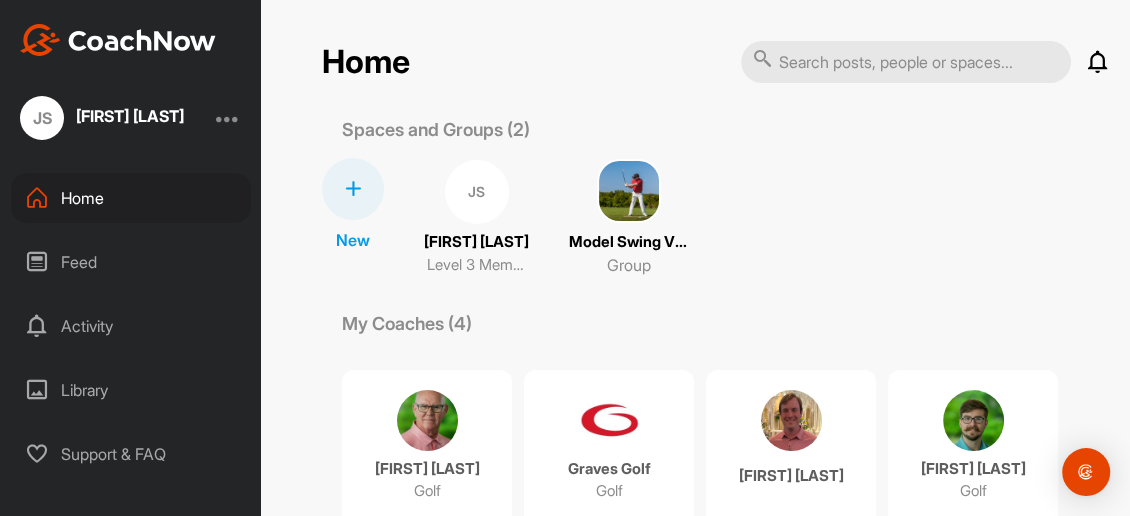 click at bounding box center [629, 191] 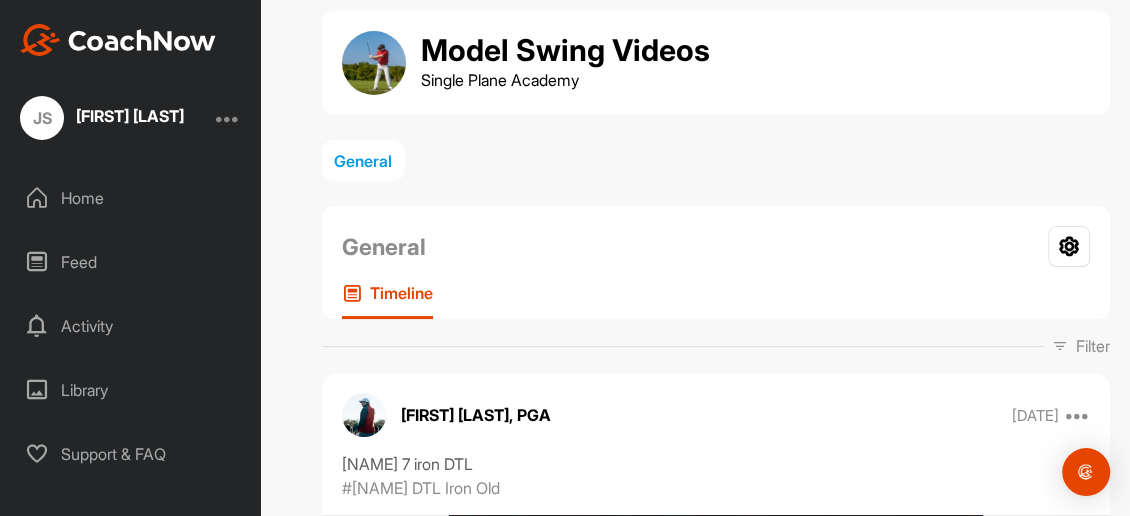 scroll, scrollTop: 0, scrollLeft: 0, axis: both 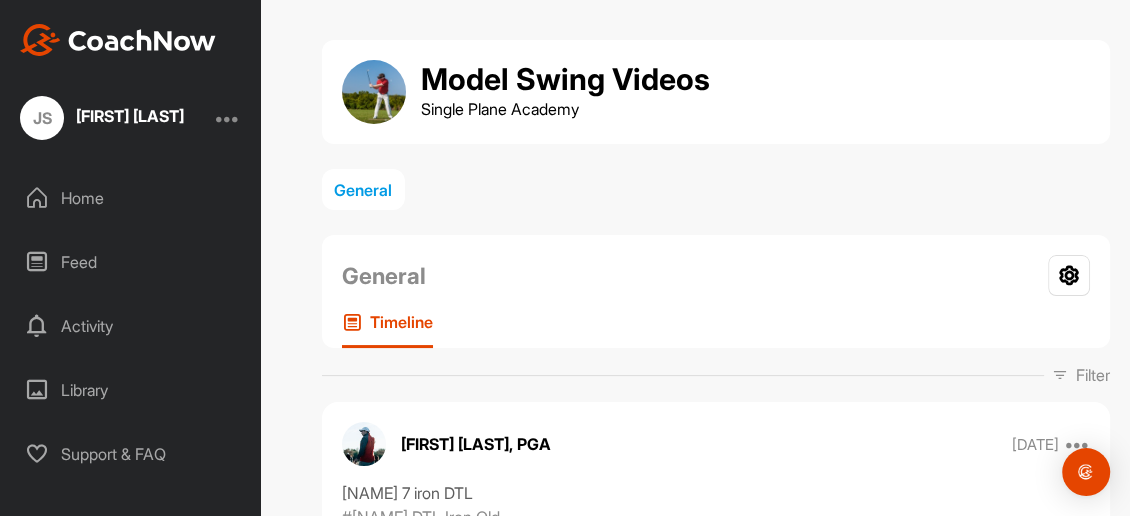 click on "Timeline" at bounding box center (387, 330) 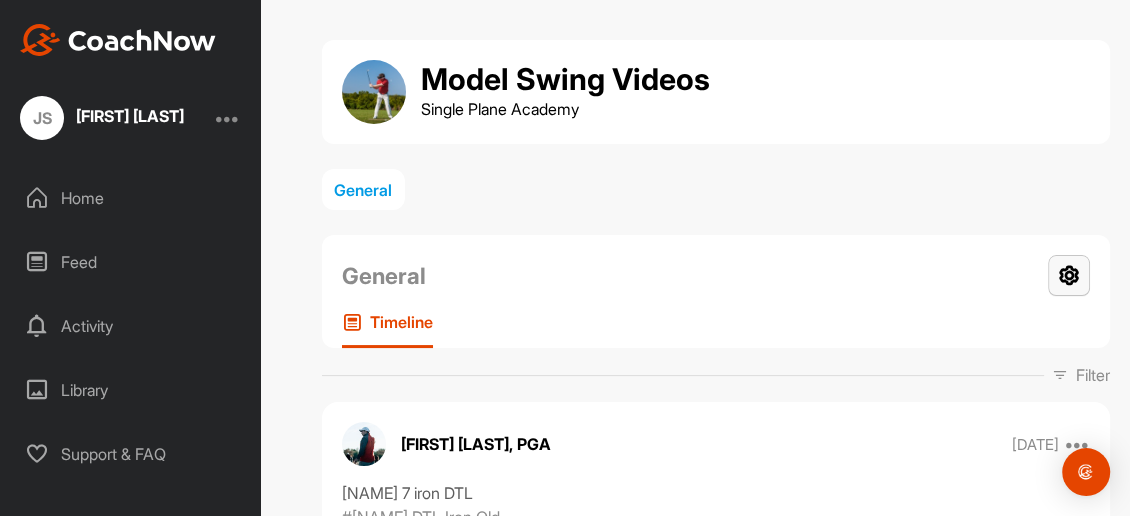 click at bounding box center (1069, 275) 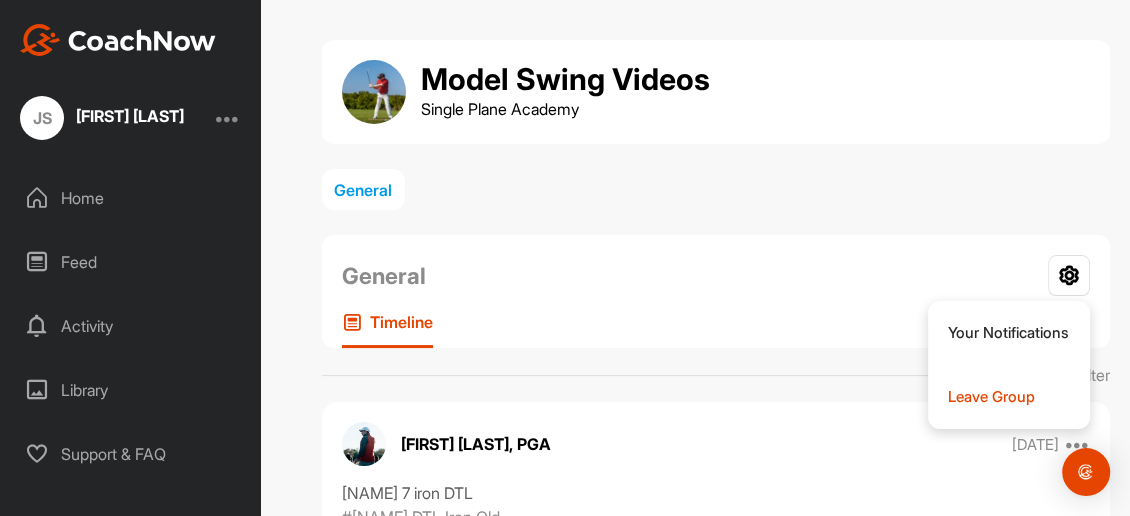 click on "Timeline" at bounding box center (716, 330) 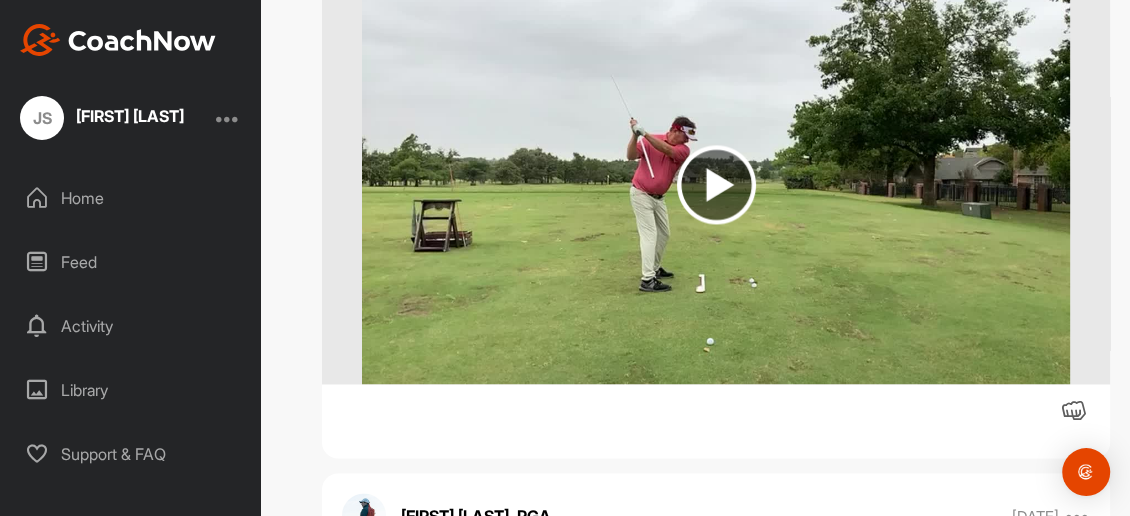 scroll, scrollTop: 1700, scrollLeft: 0, axis: vertical 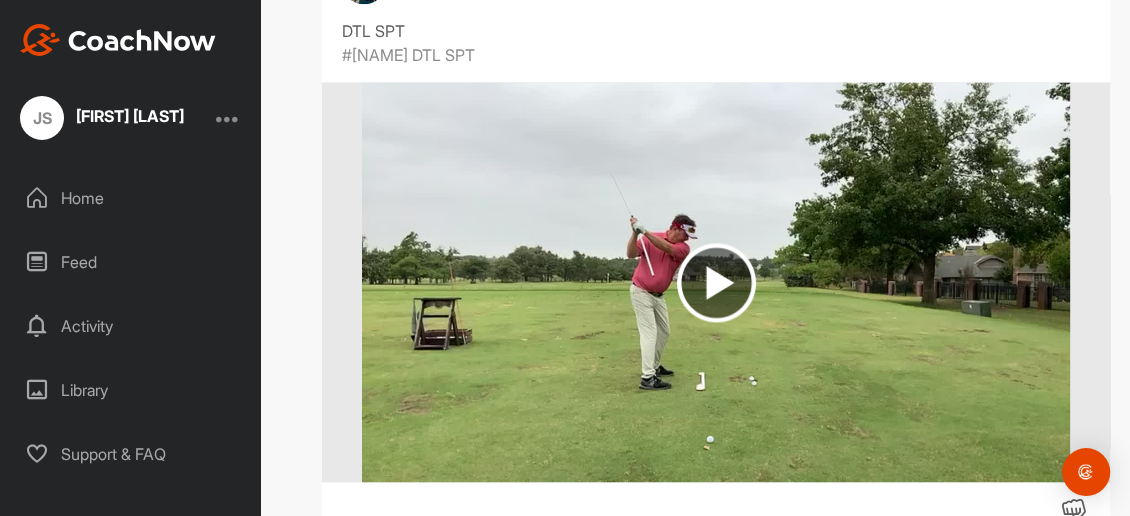 click at bounding box center [716, 282] 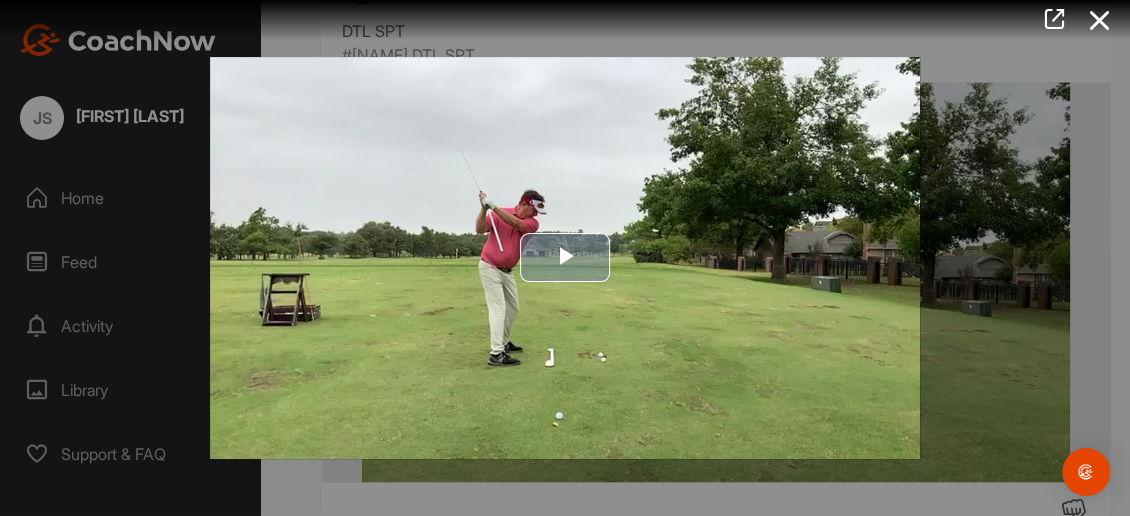 click at bounding box center (565, 258) 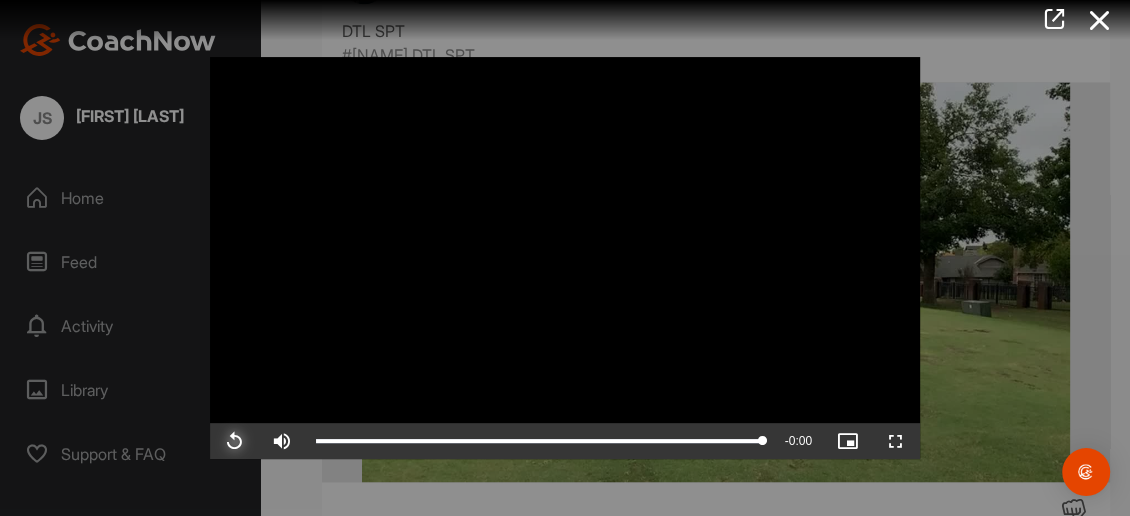click at bounding box center [234, 441] 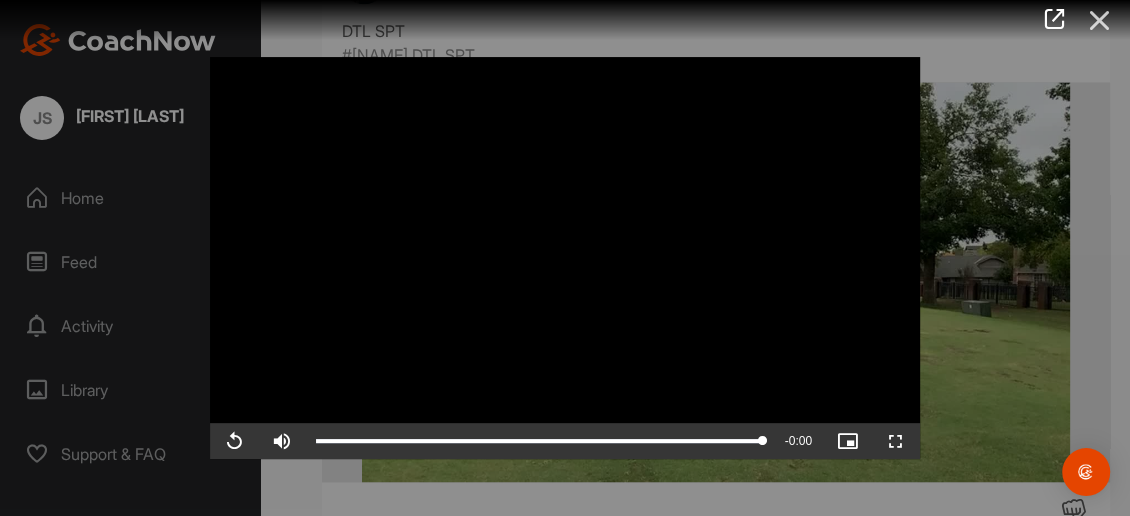 click at bounding box center [1100, 20] 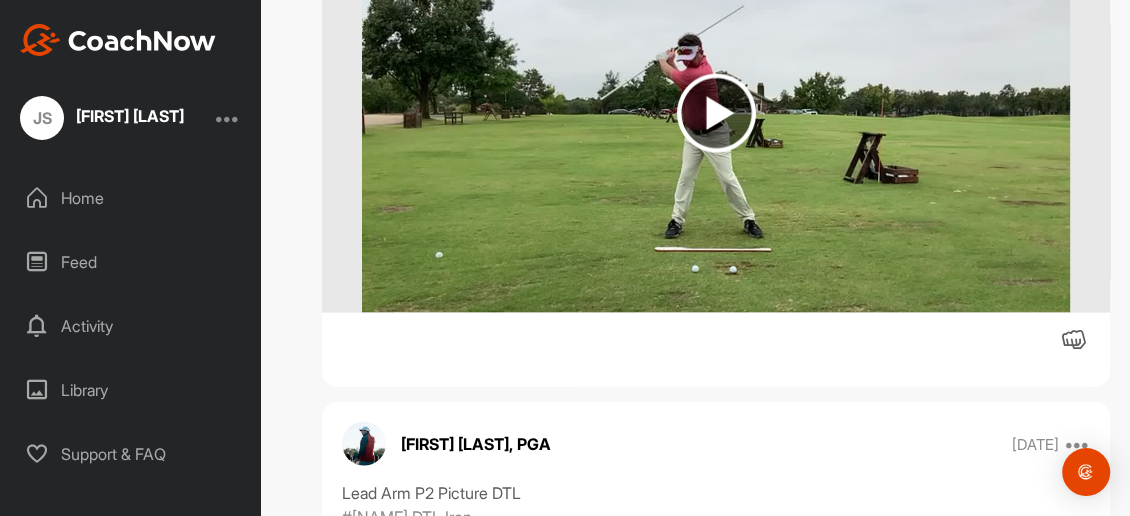 scroll, scrollTop: 2400, scrollLeft: 0, axis: vertical 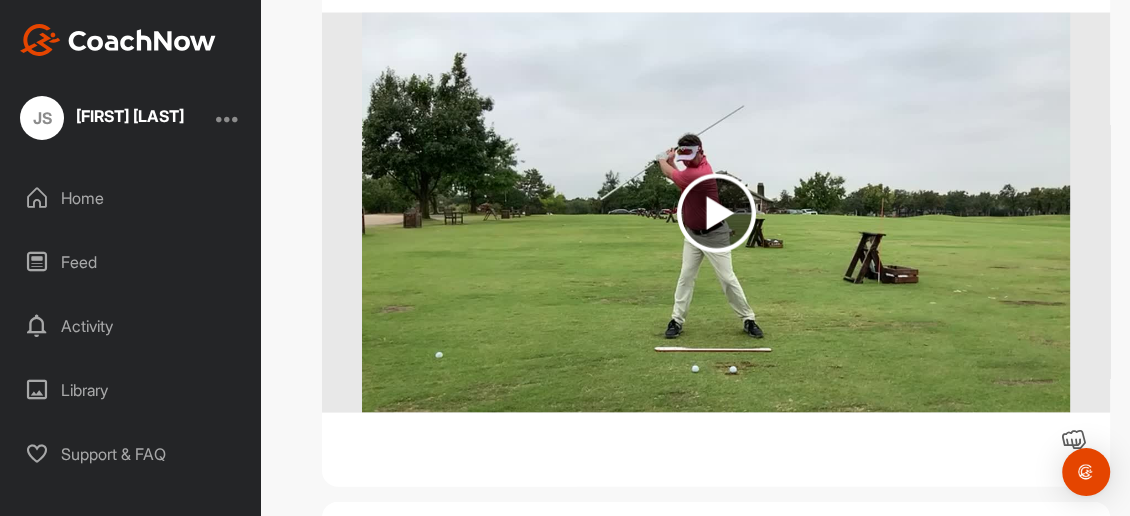 click at bounding box center (716, 213) 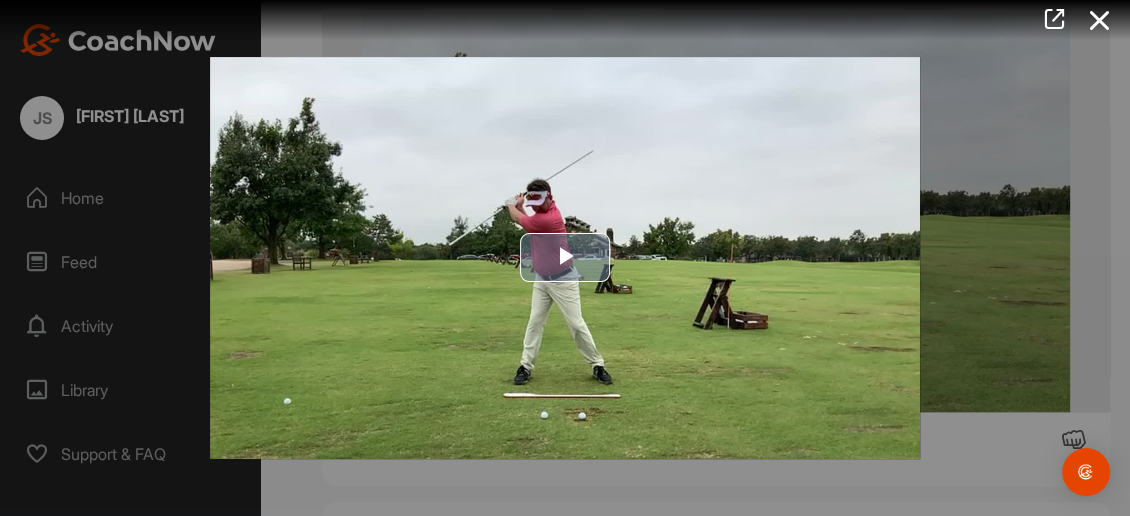 click at bounding box center (565, 258) 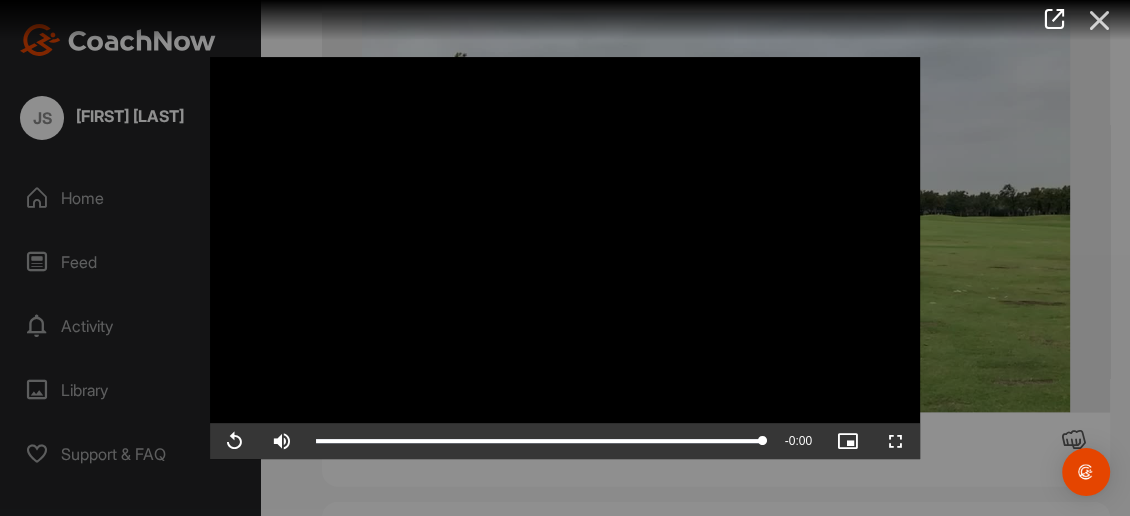 click at bounding box center (1100, 20) 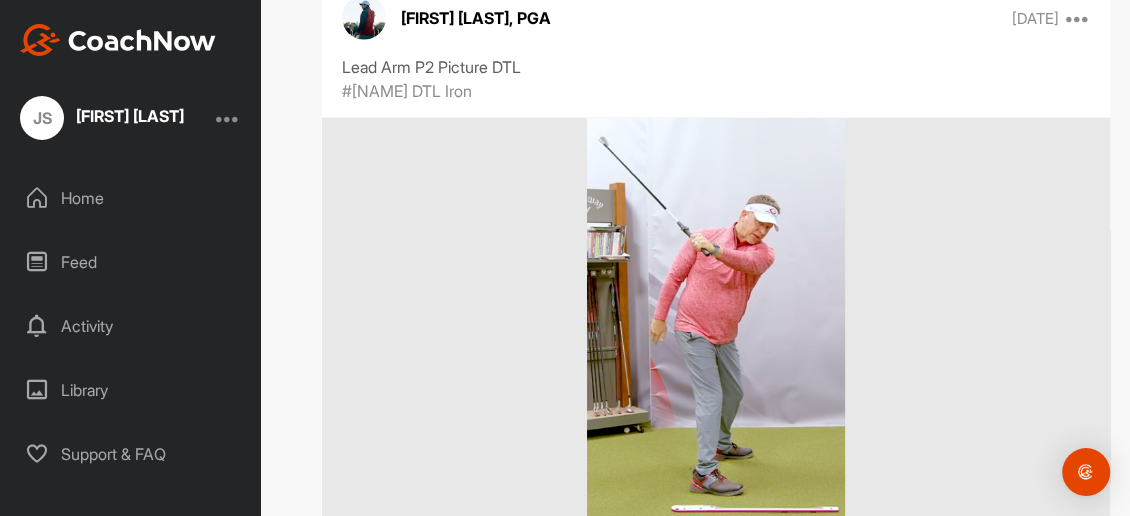 scroll, scrollTop: 2900, scrollLeft: 0, axis: vertical 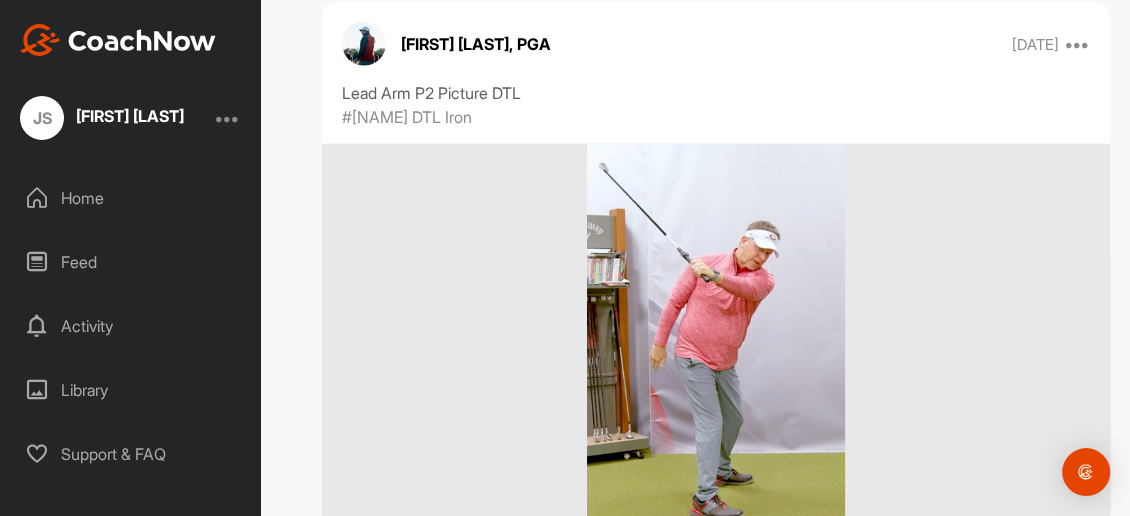 click at bounding box center (715, 344) 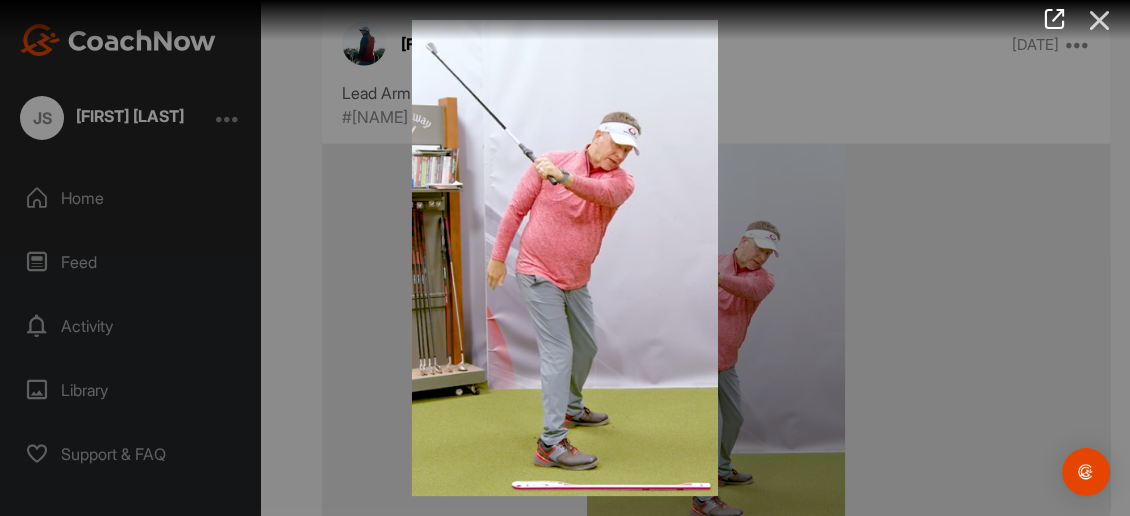 click at bounding box center [1100, 20] 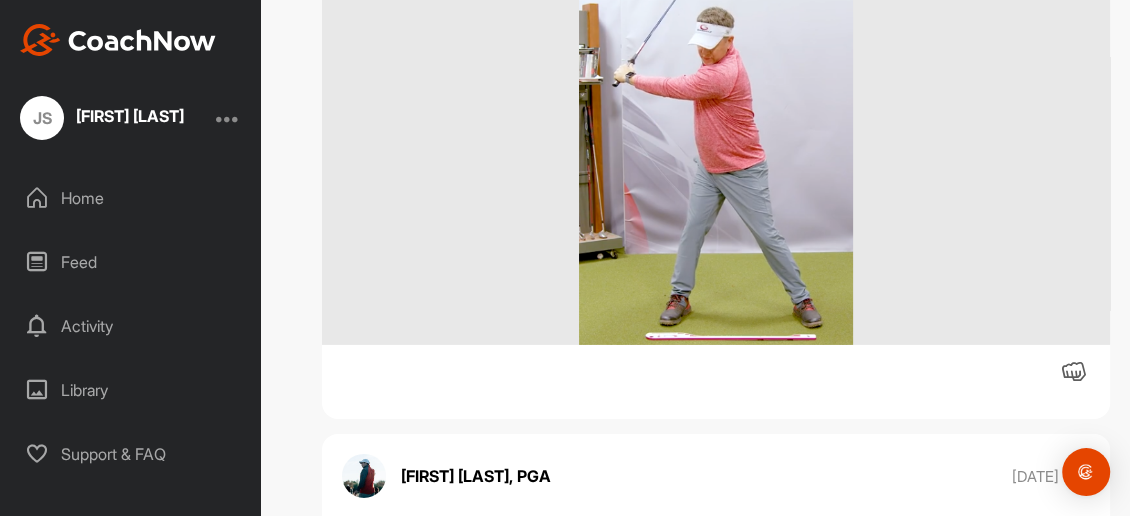scroll, scrollTop: 3700, scrollLeft: 0, axis: vertical 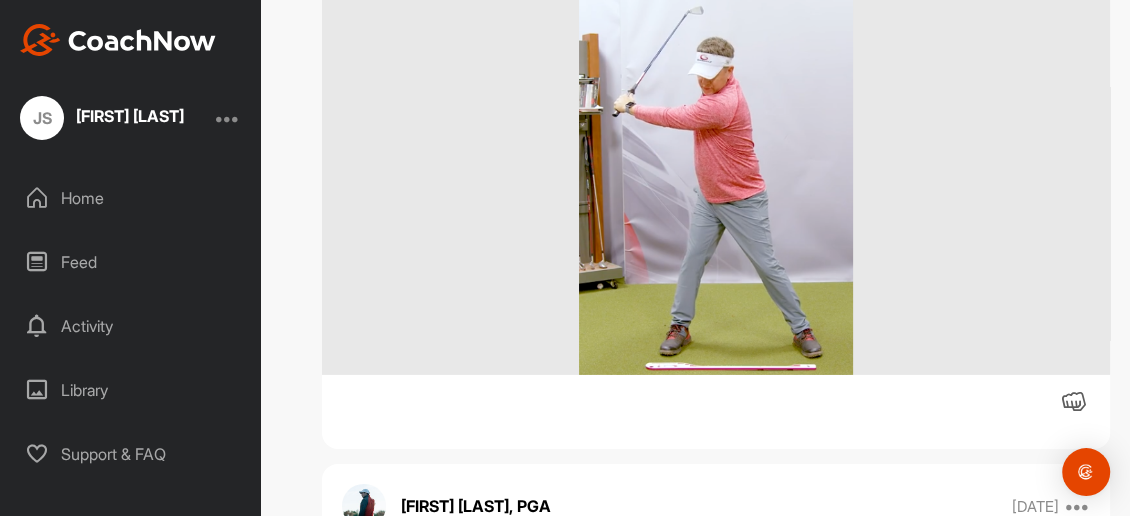 click at bounding box center [716, 175] 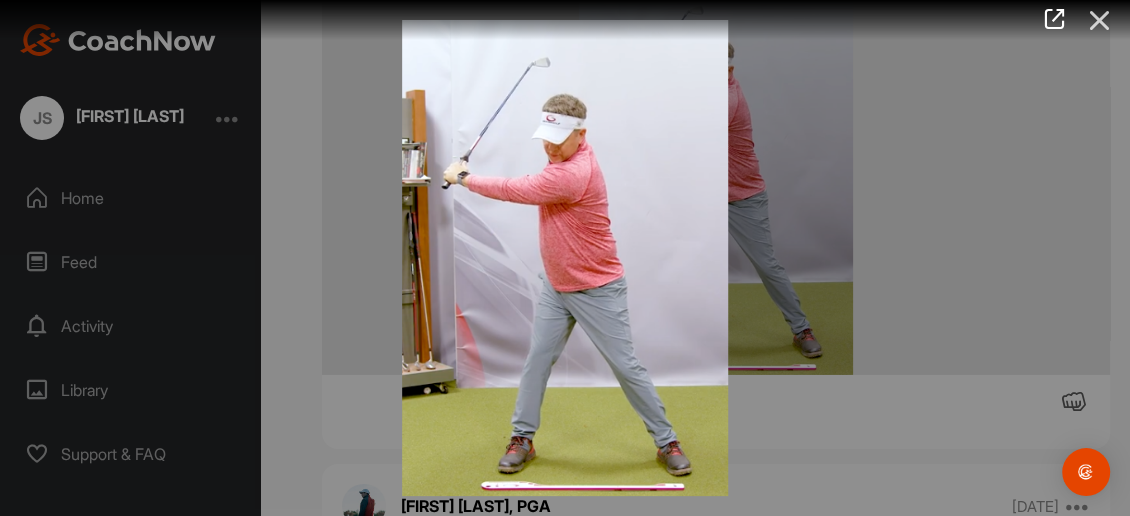 click at bounding box center [1100, 20] 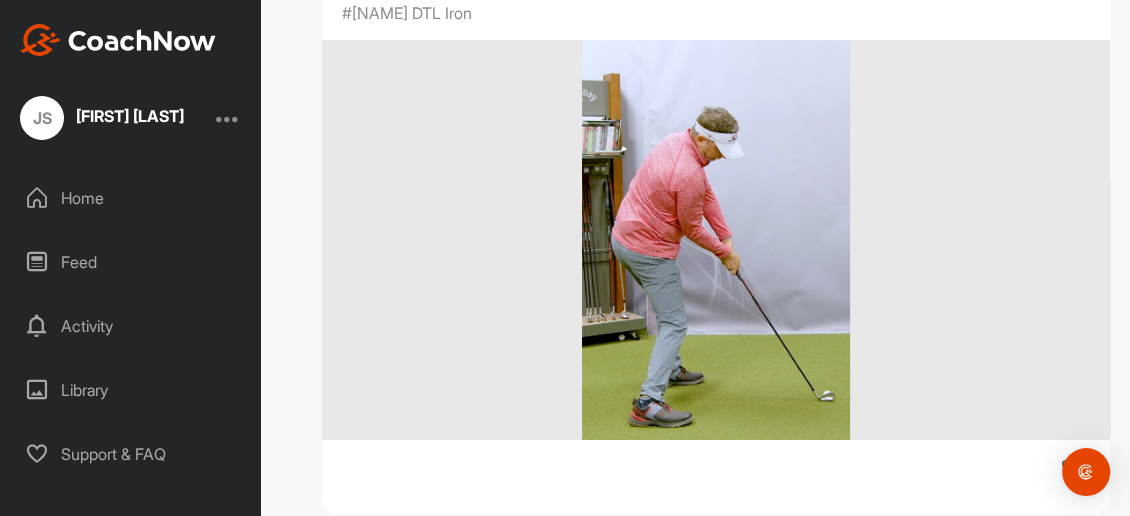 scroll, scrollTop: 4300, scrollLeft: 0, axis: vertical 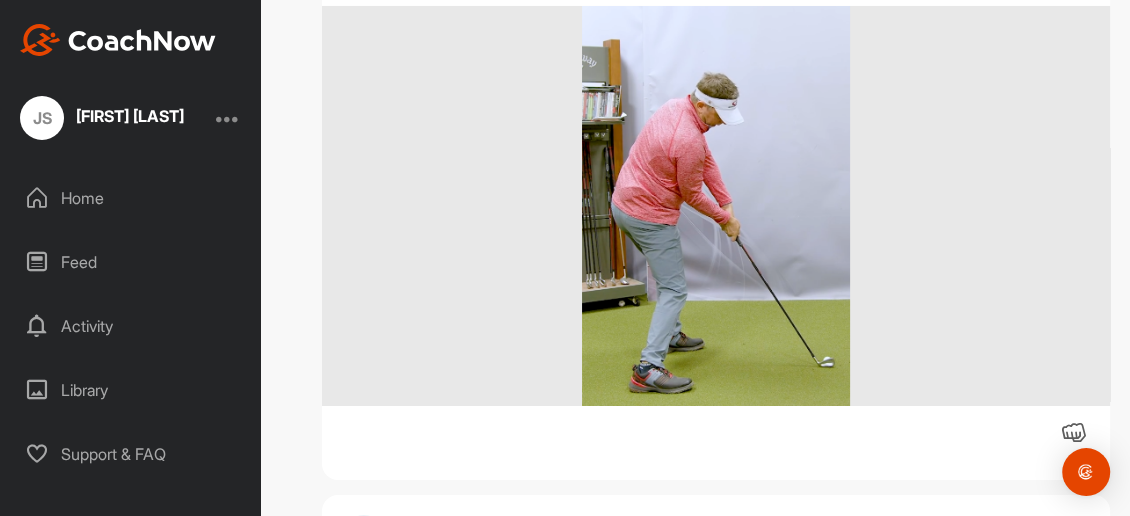 click at bounding box center (716, 206) 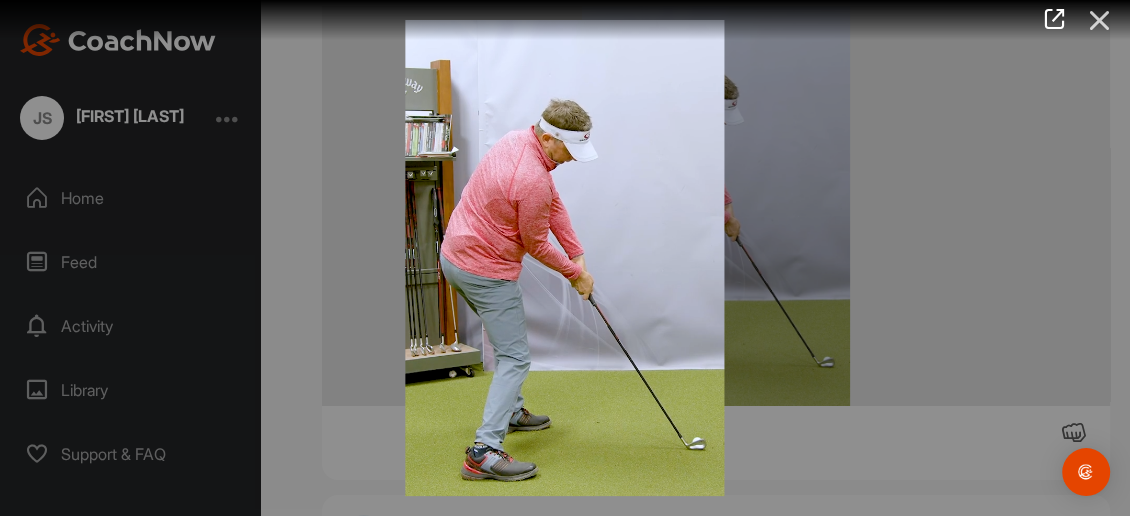 click at bounding box center (1100, 20) 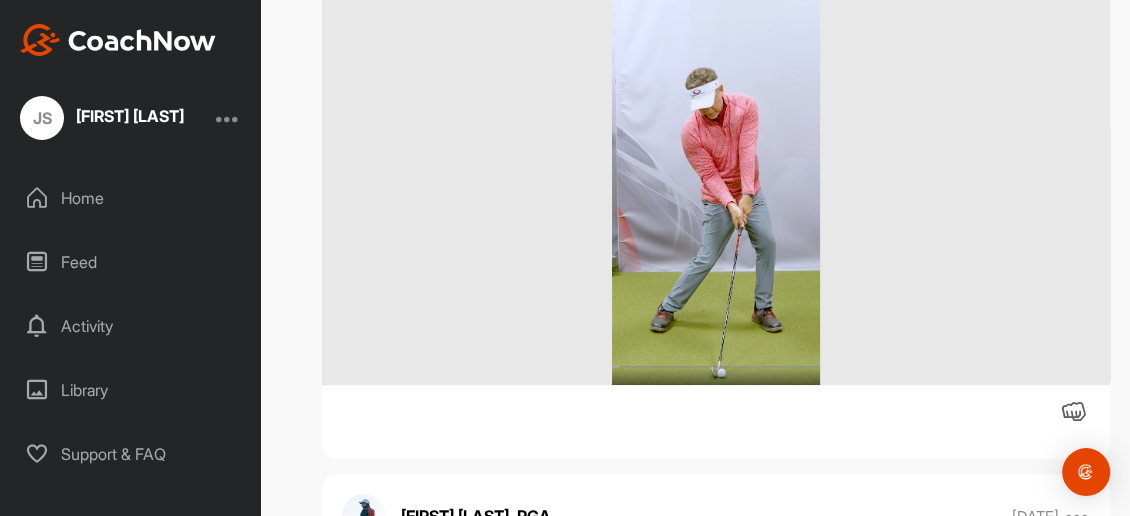 scroll, scrollTop: 5000, scrollLeft: 0, axis: vertical 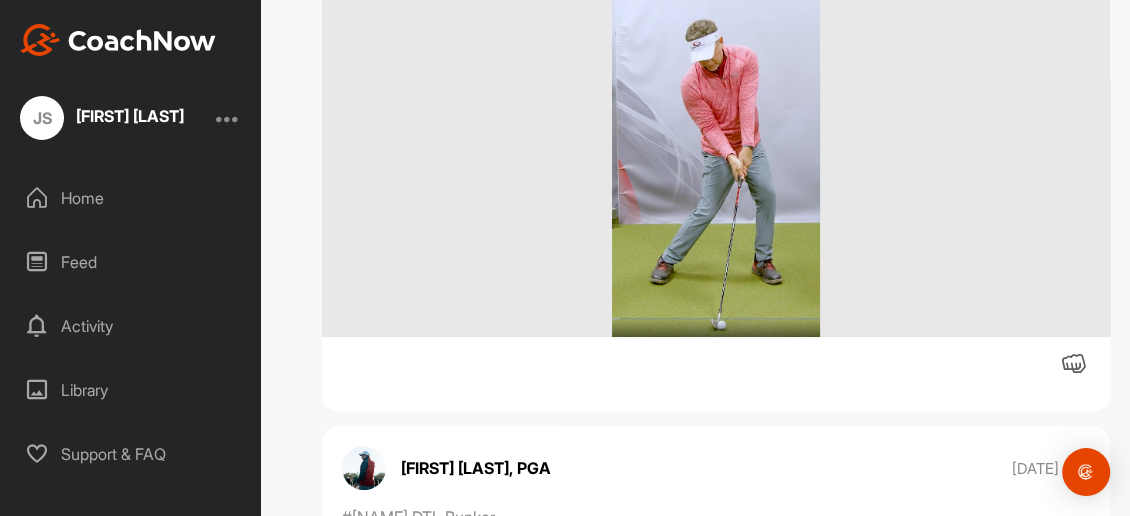 click at bounding box center [716, 137] 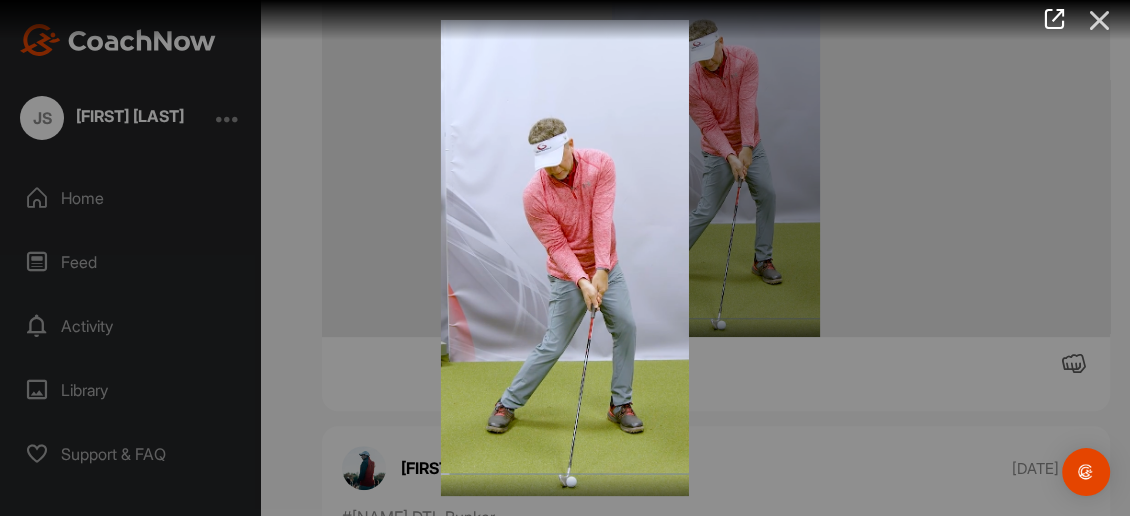 click at bounding box center (1100, 20) 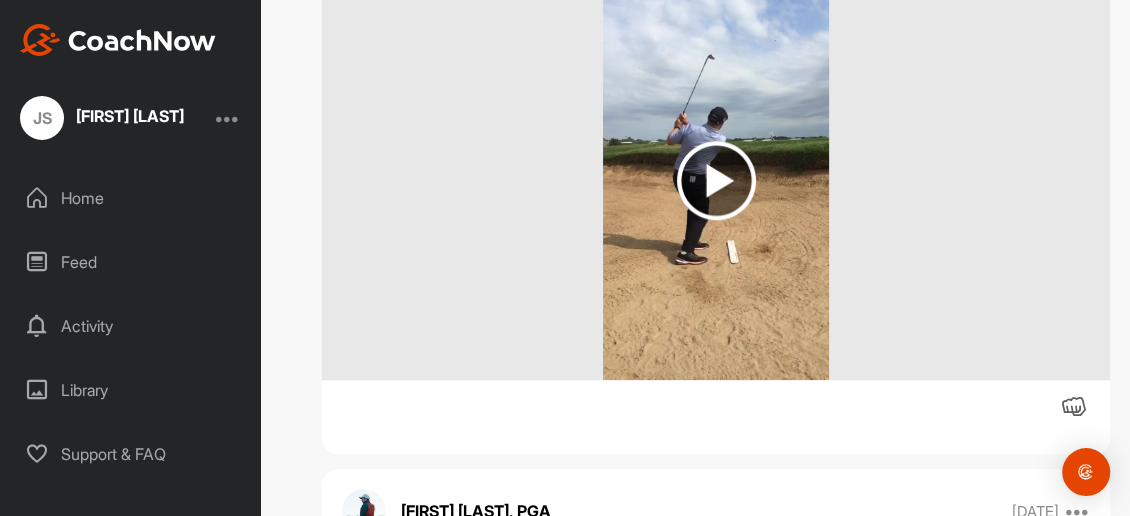 scroll, scrollTop: 5600, scrollLeft: 0, axis: vertical 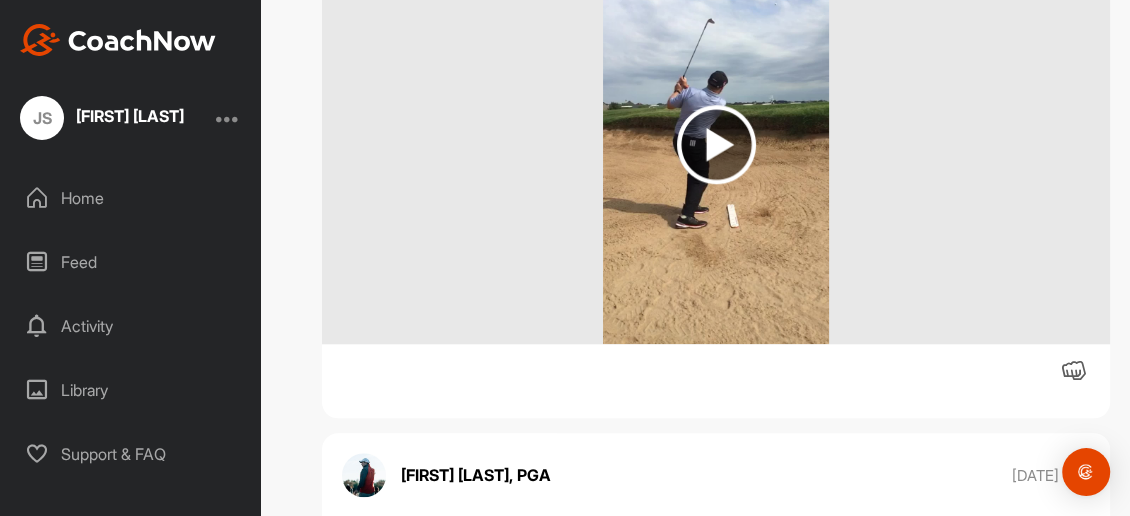 click at bounding box center [716, 144] 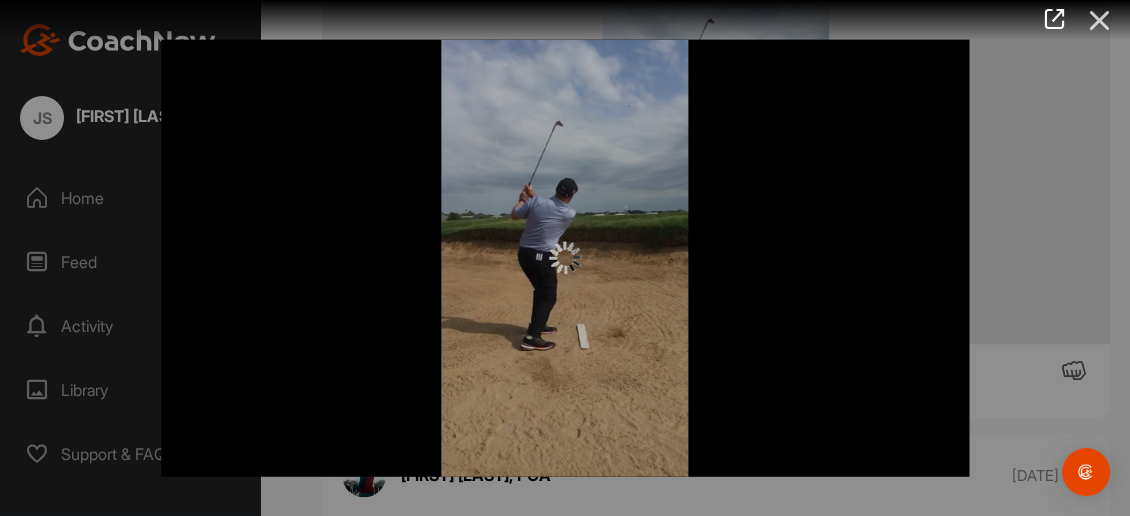 click at bounding box center (1100, 20) 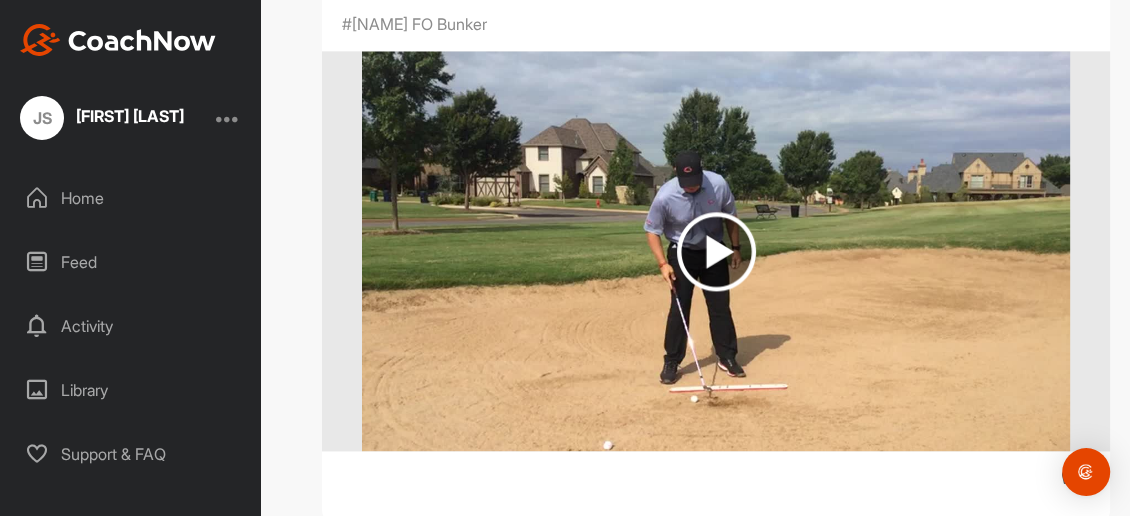 scroll, scrollTop: 6200, scrollLeft: 0, axis: vertical 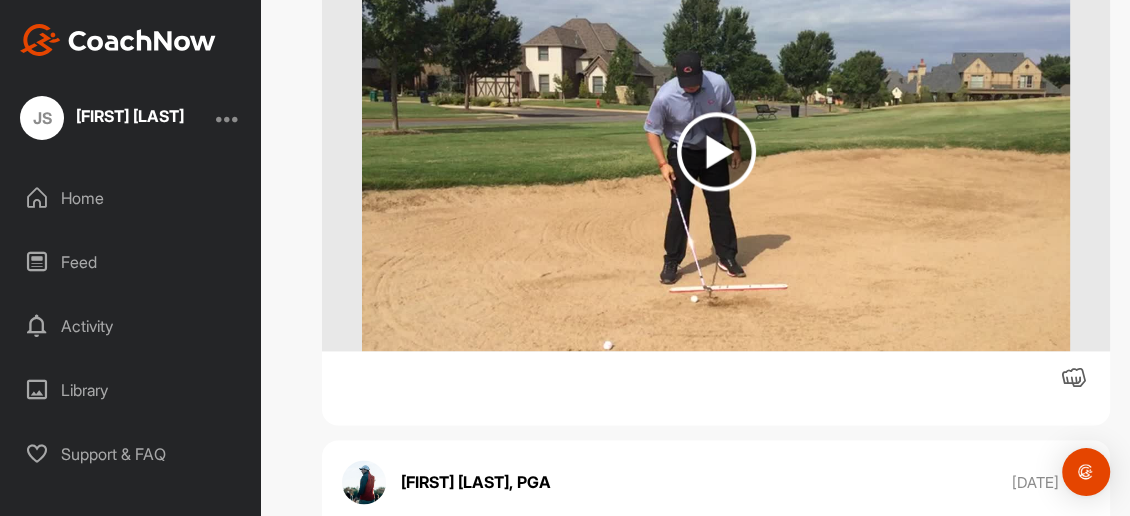 click at bounding box center (716, 151) 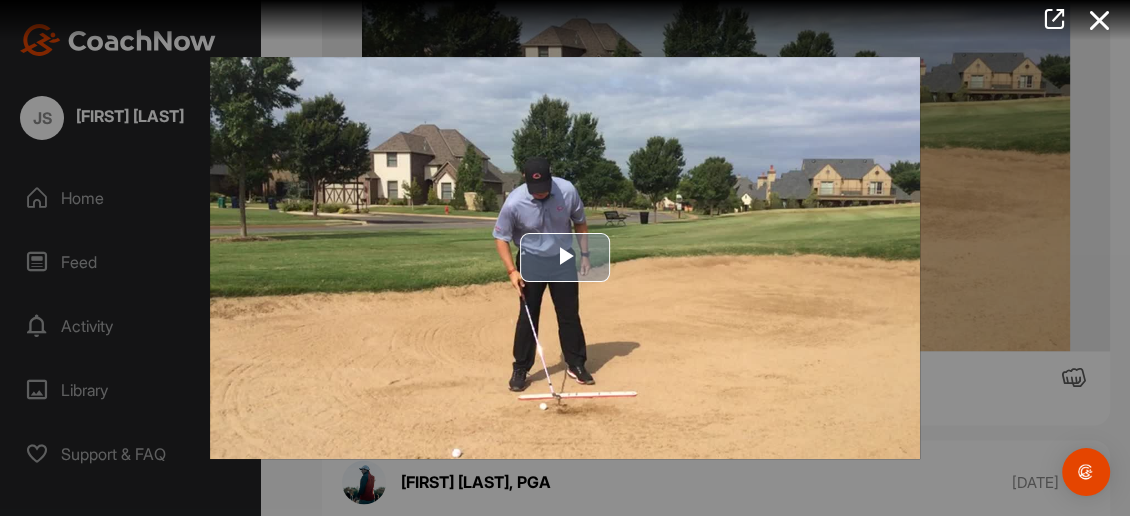 click at bounding box center [565, 258] 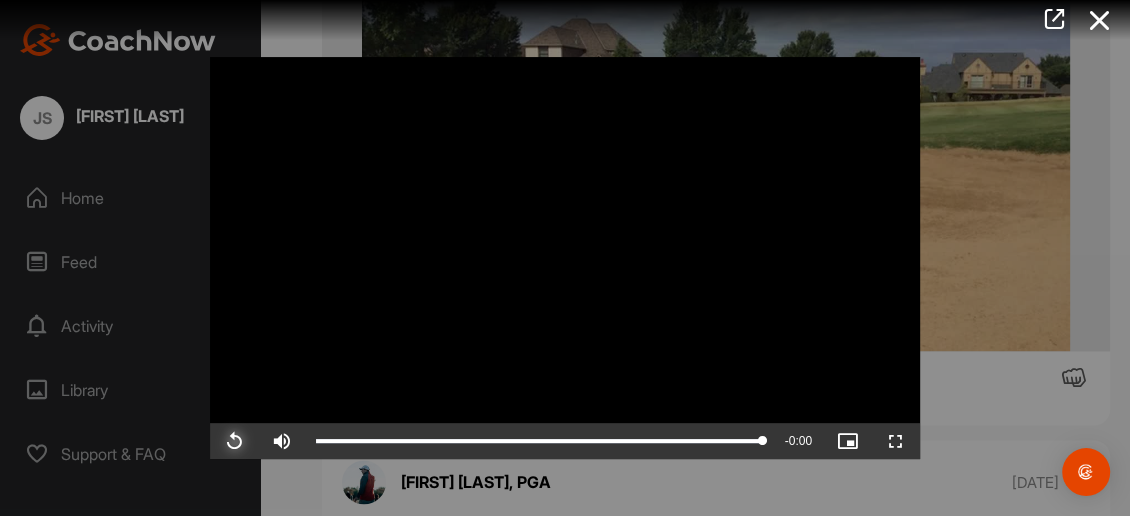 click at bounding box center [234, 441] 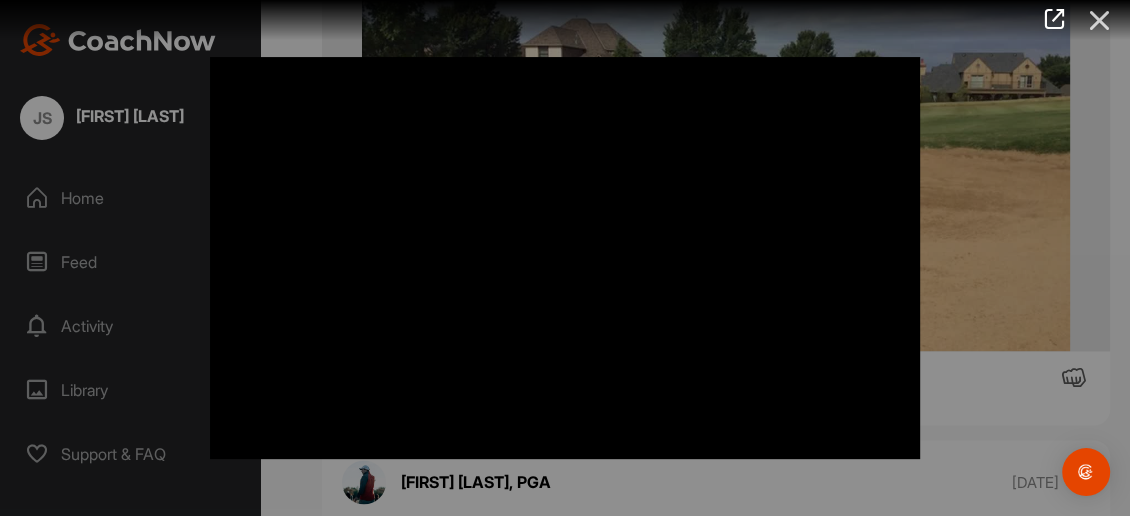 click at bounding box center (1100, 20) 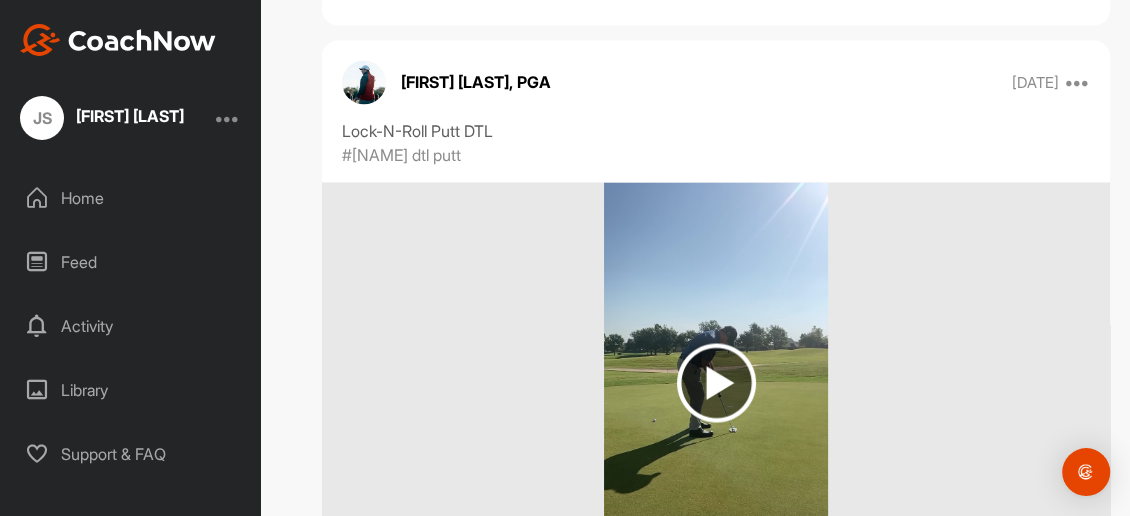 scroll, scrollTop: 6800, scrollLeft: 0, axis: vertical 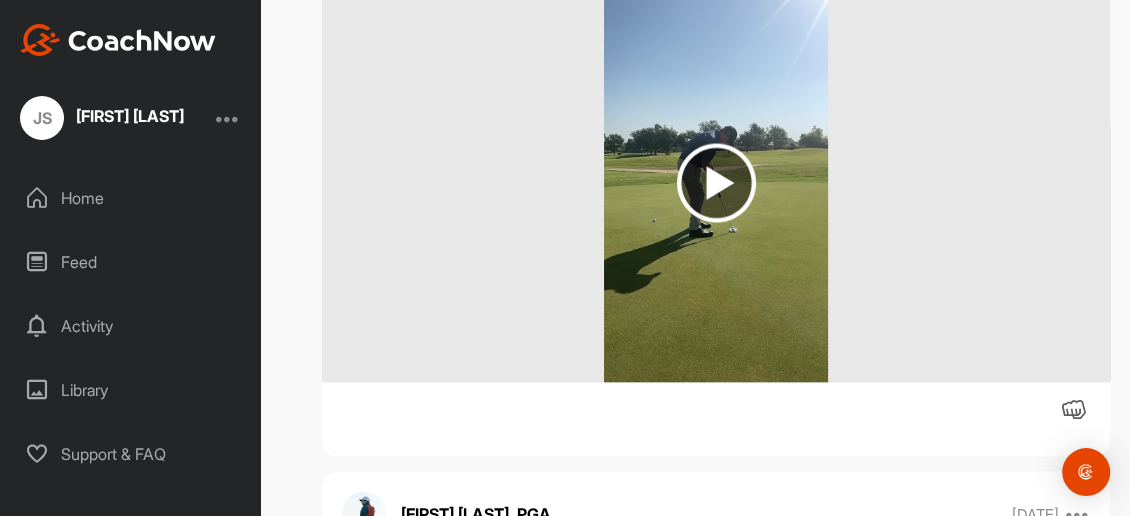 click at bounding box center [716, 182] 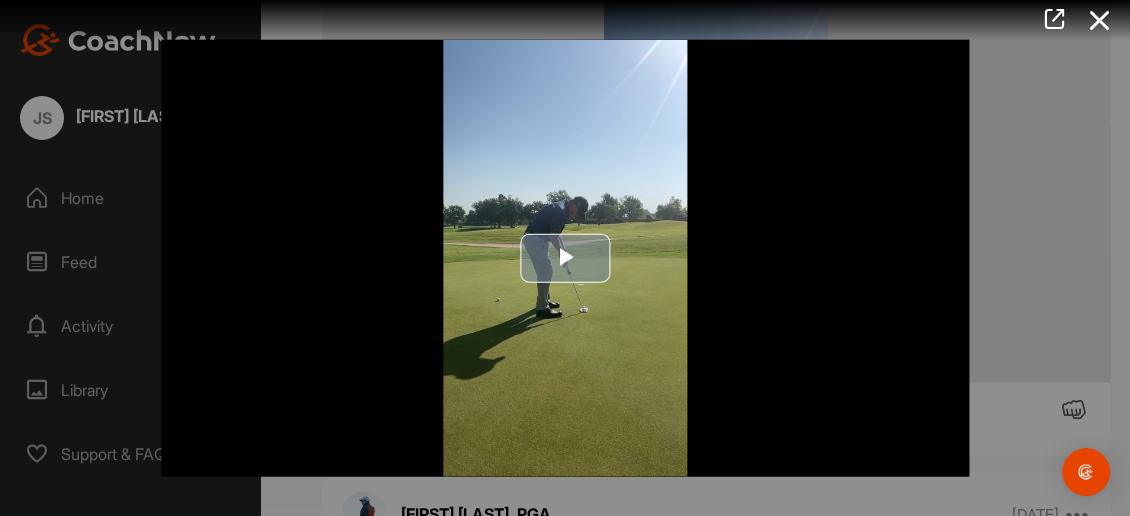 click at bounding box center [565, 258] 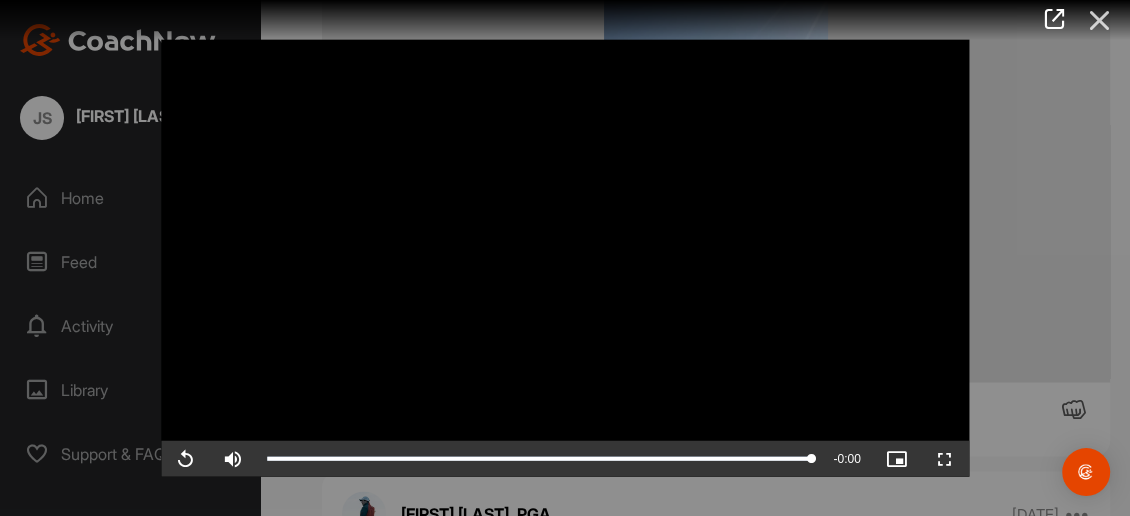 click at bounding box center (1100, 20) 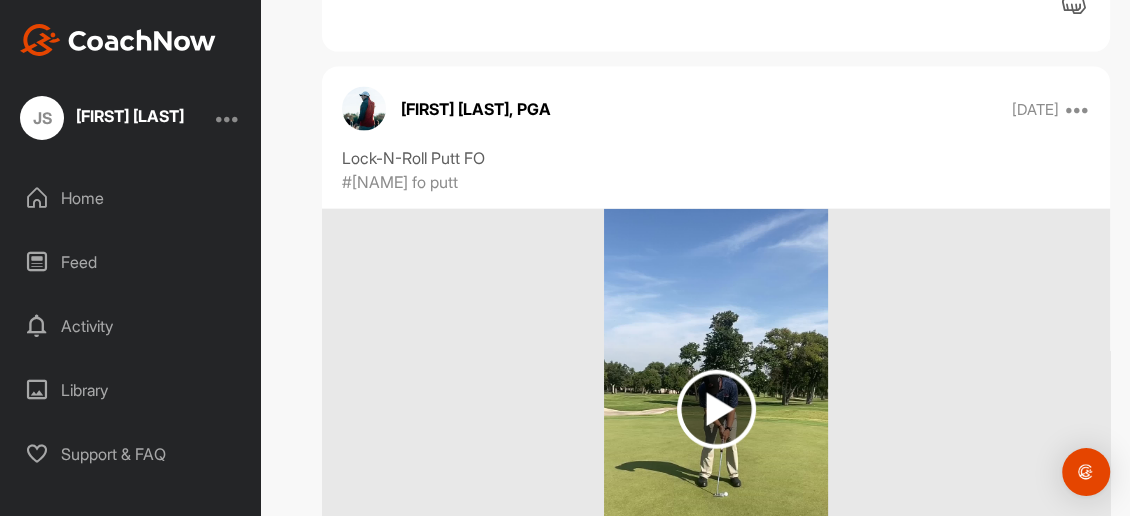 scroll, scrollTop: 7300, scrollLeft: 0, axis: vertical 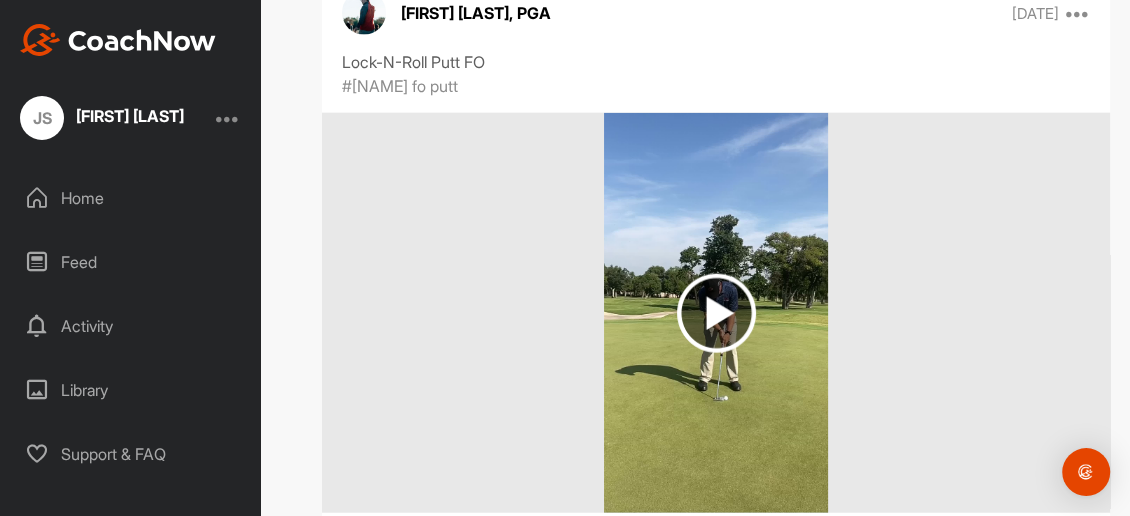 click at bounding box center [716, 313] 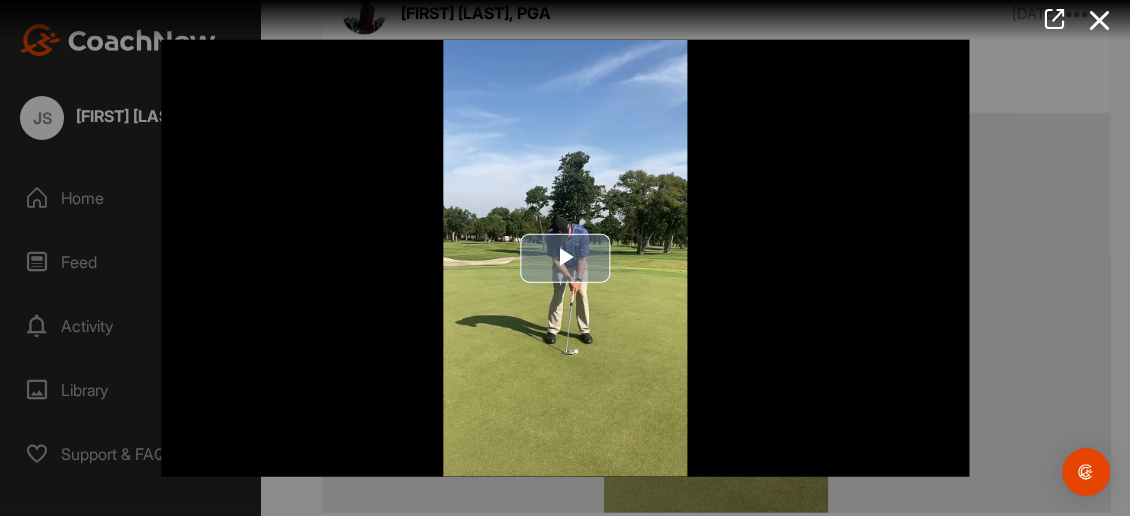 click at bounding box center [565, 258] 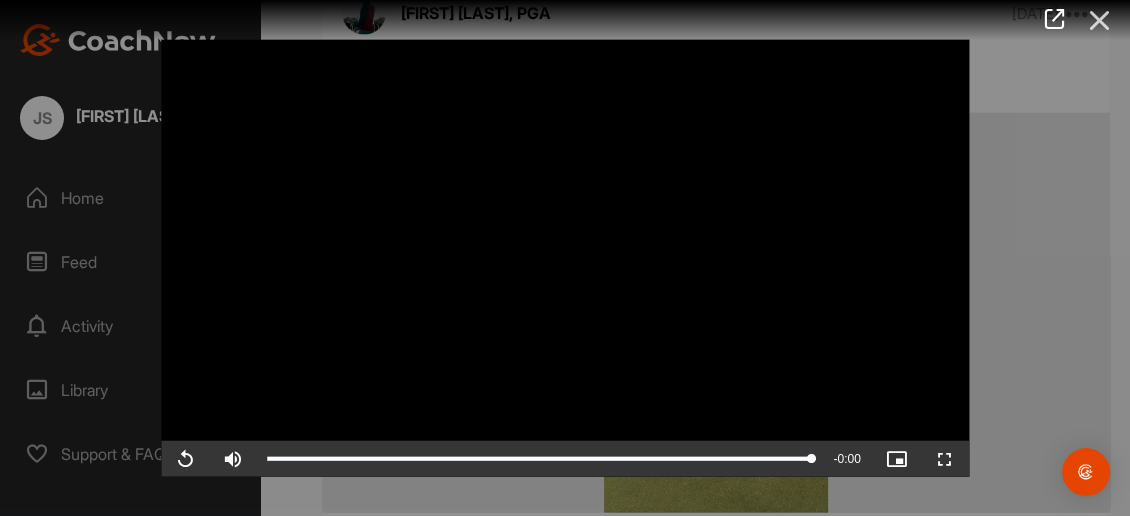 click at bounding box center [1100, 20] 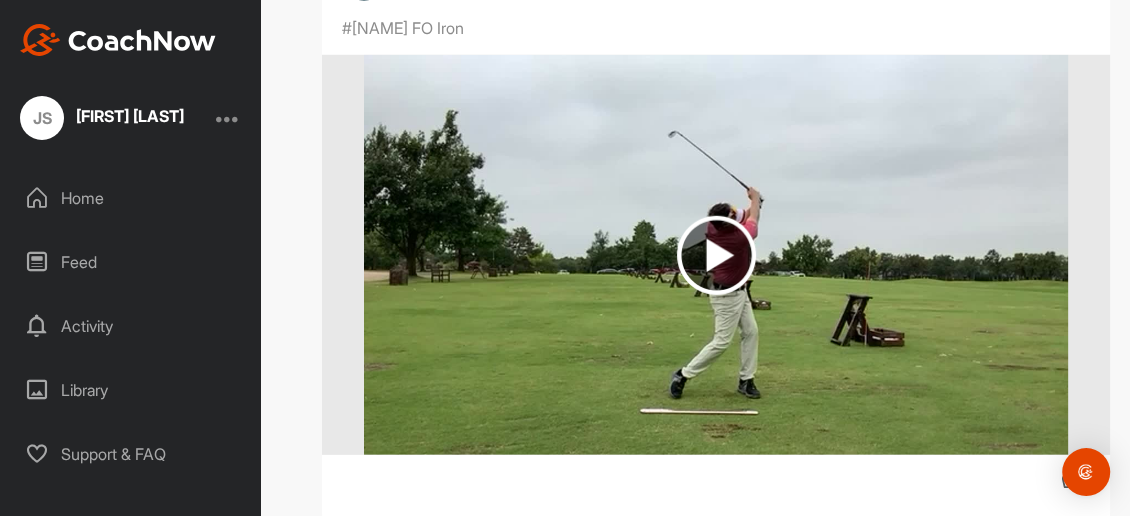 scroll, scrollTop: 7999, scrollLeft: 0, axis: vertical 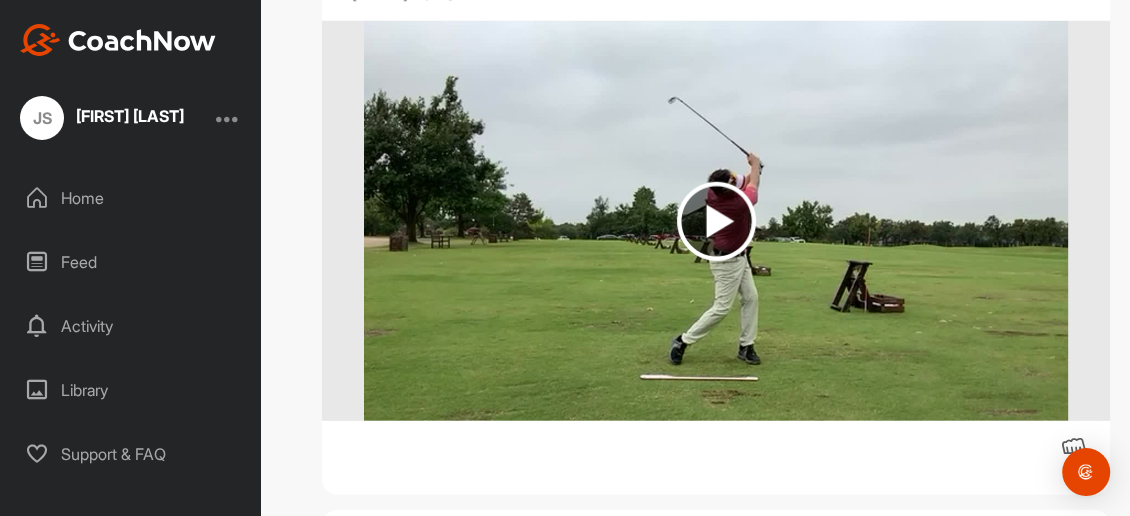 click at bounding box center [716, 221] 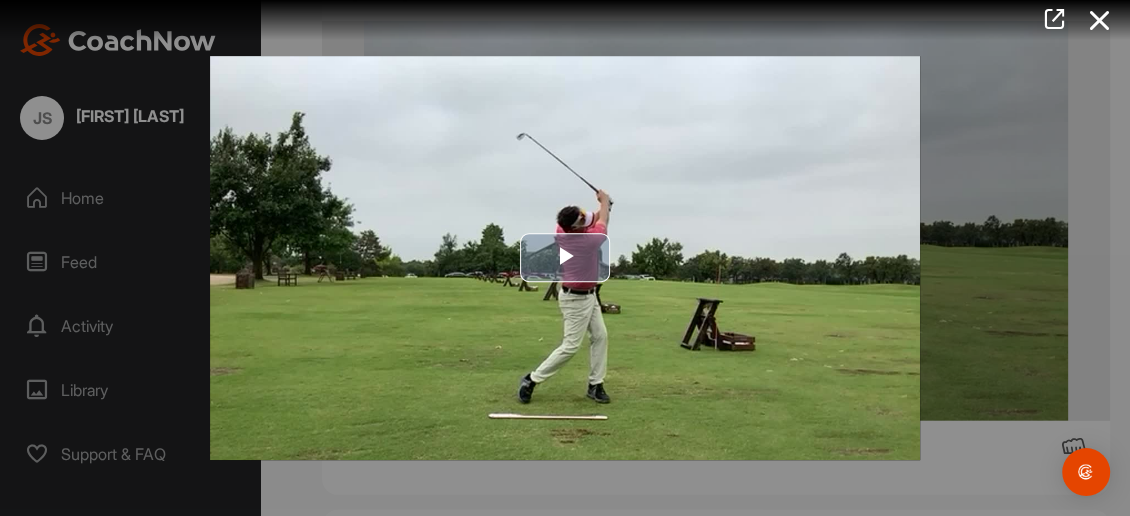 click at bounding box center (565, 258) 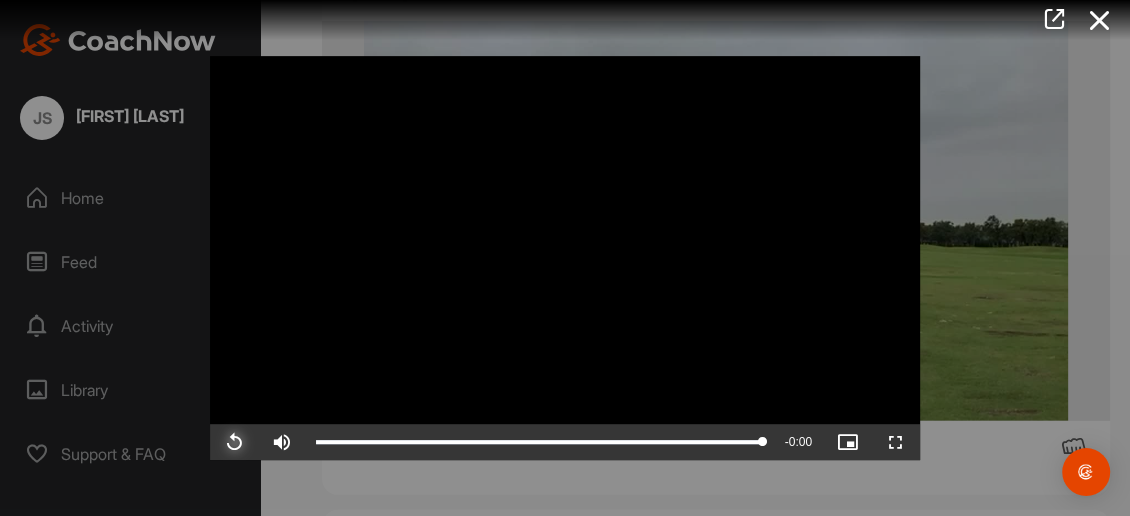 click at bounding box center [234, 442] 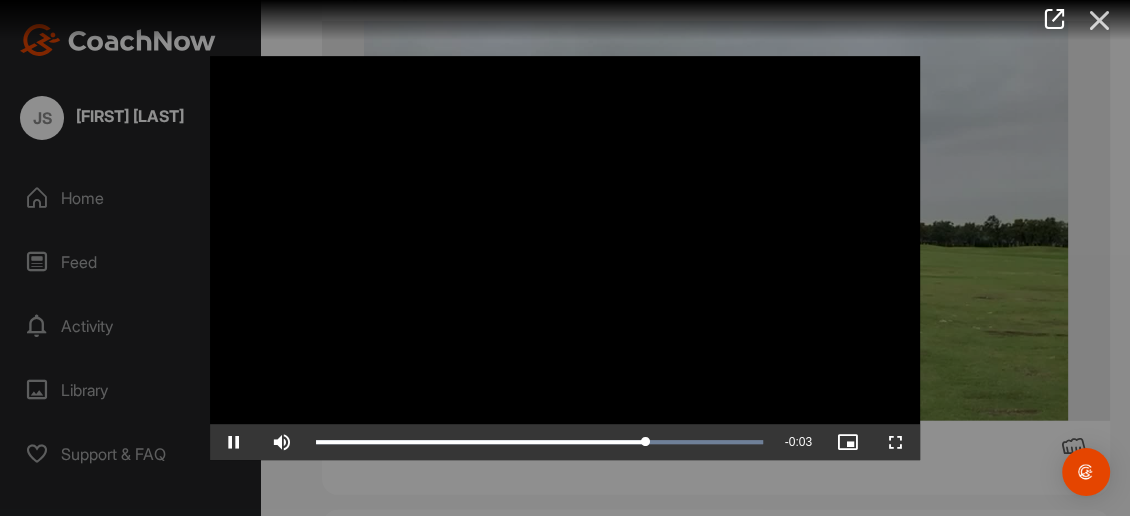 click at bounding box center (1100, 20) 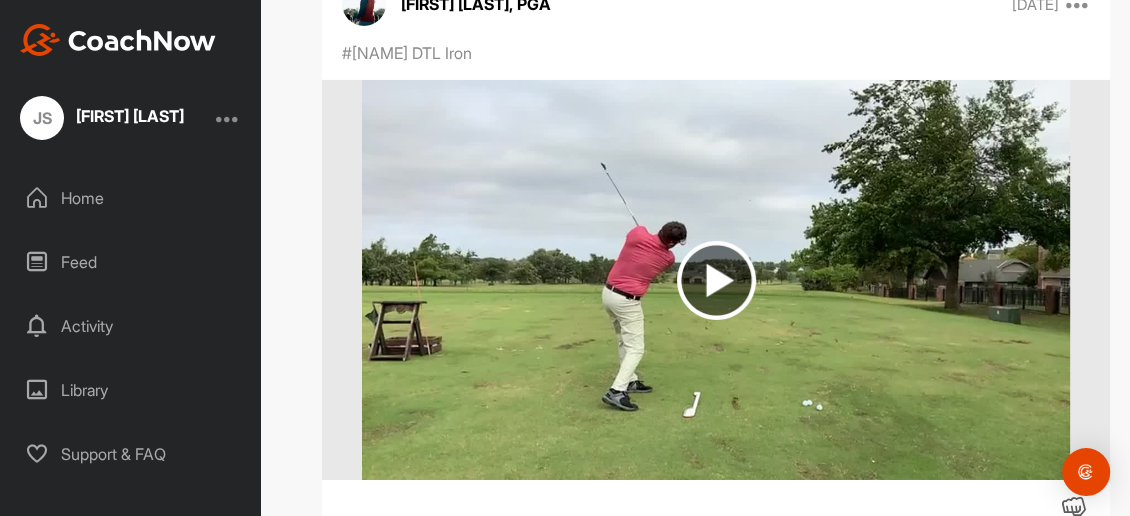 scroll, scrollTop: 8700, scrollLeft: 0, axis: vertical 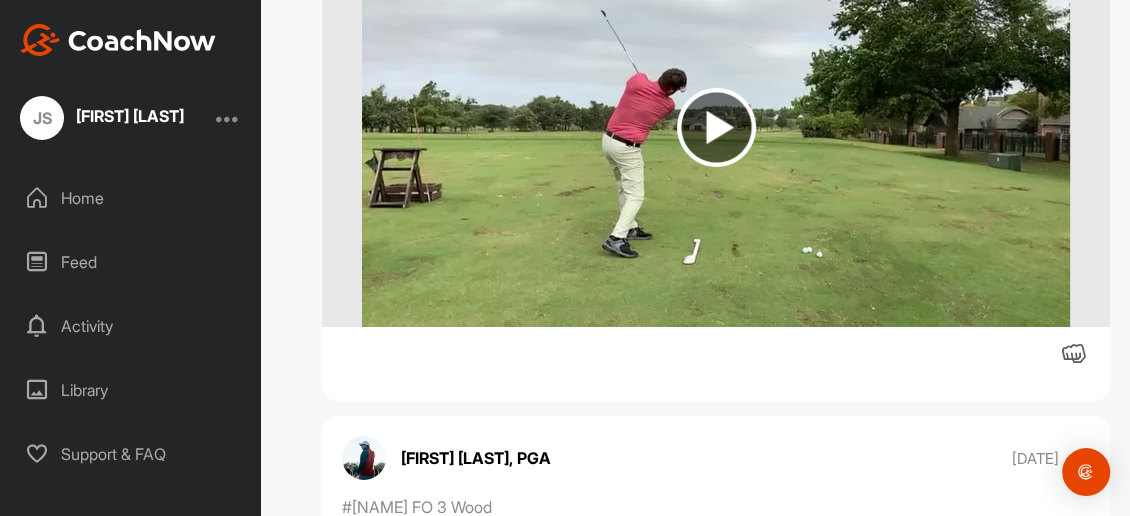 click at bounding box center [716, 127] 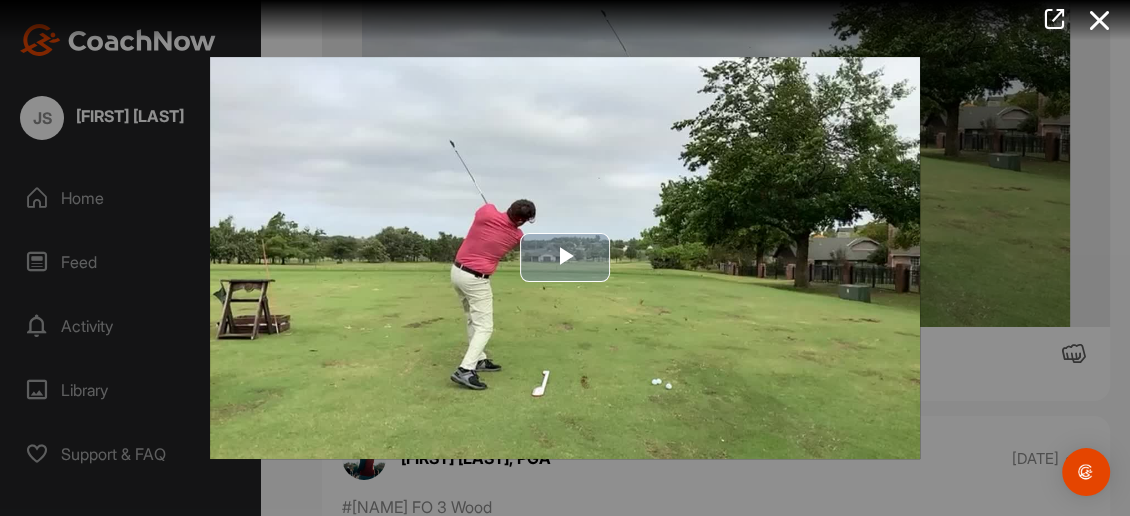 click at bounding box center [565, 258] 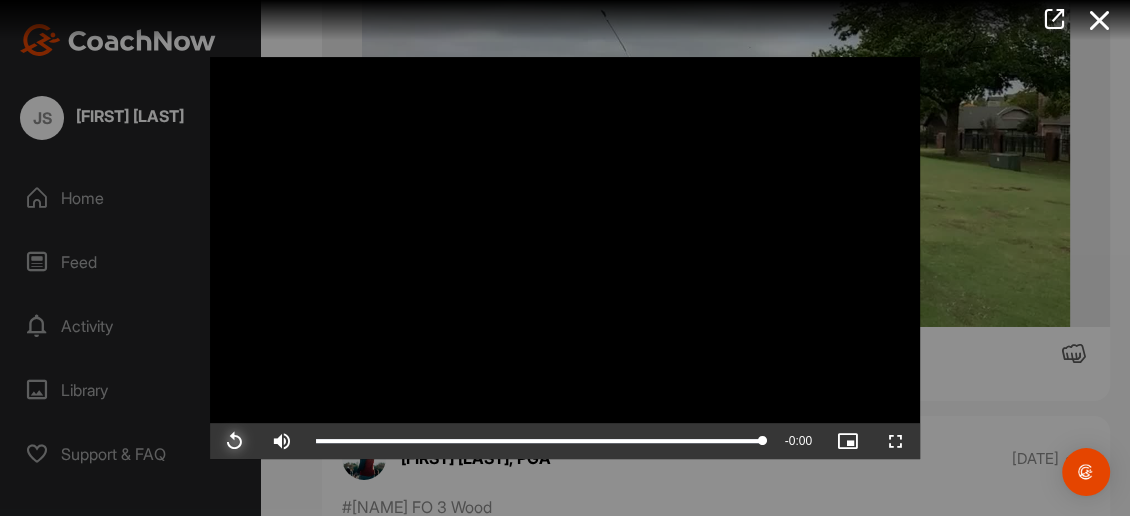 click at bounding box center (234, 441) 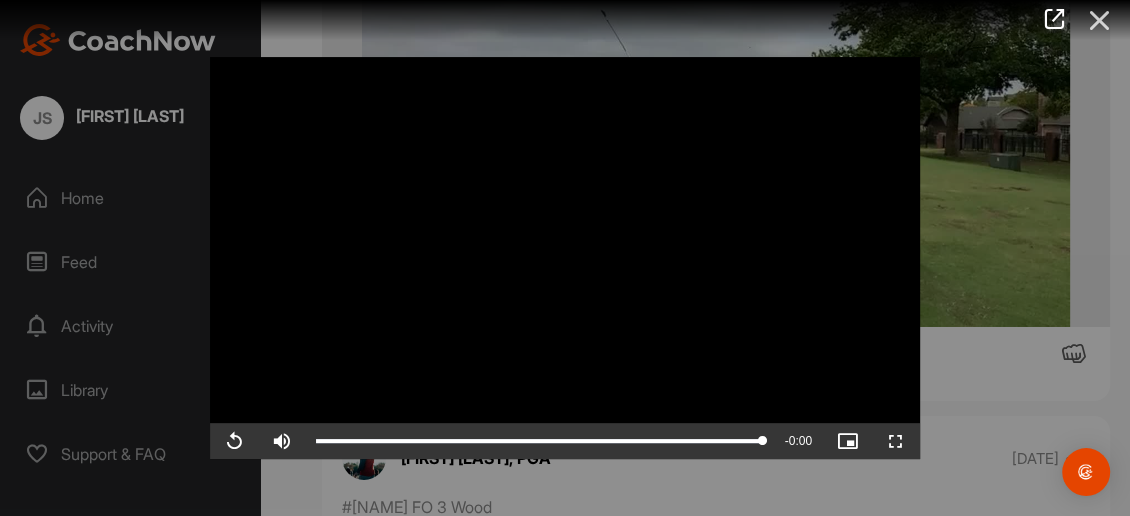 click at bounding box center [1100, 20] 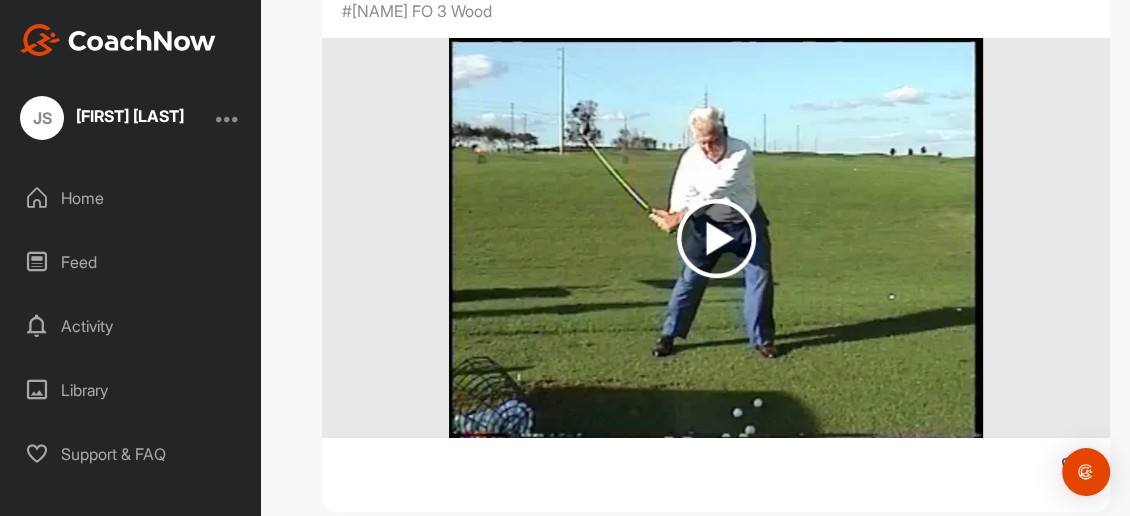 scroll, scrollTop: 9200, scrollLeft: 0, axis: vertical 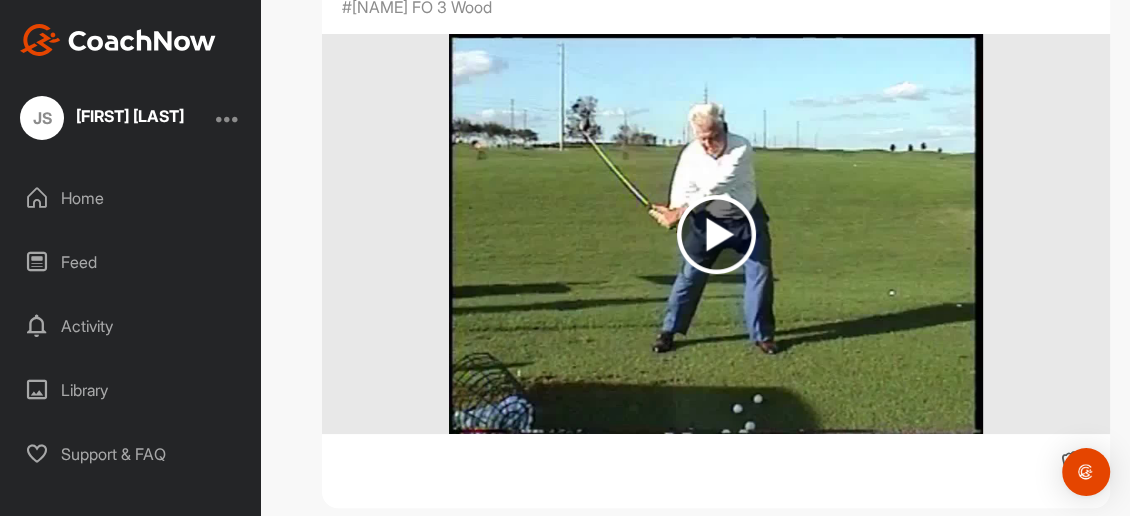 click at bounding box center [716, 234] 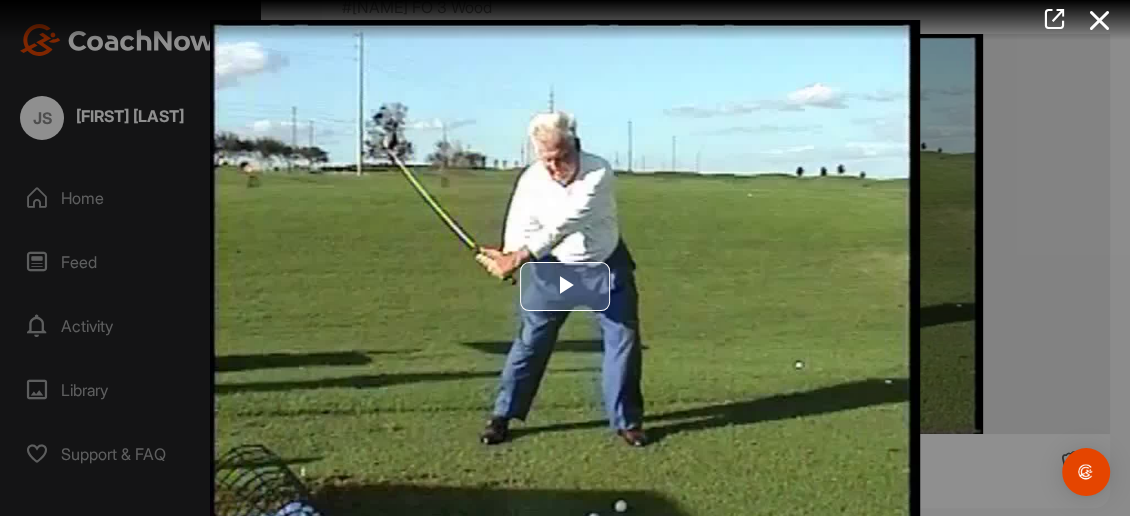 click at bounding box center [565, 286] 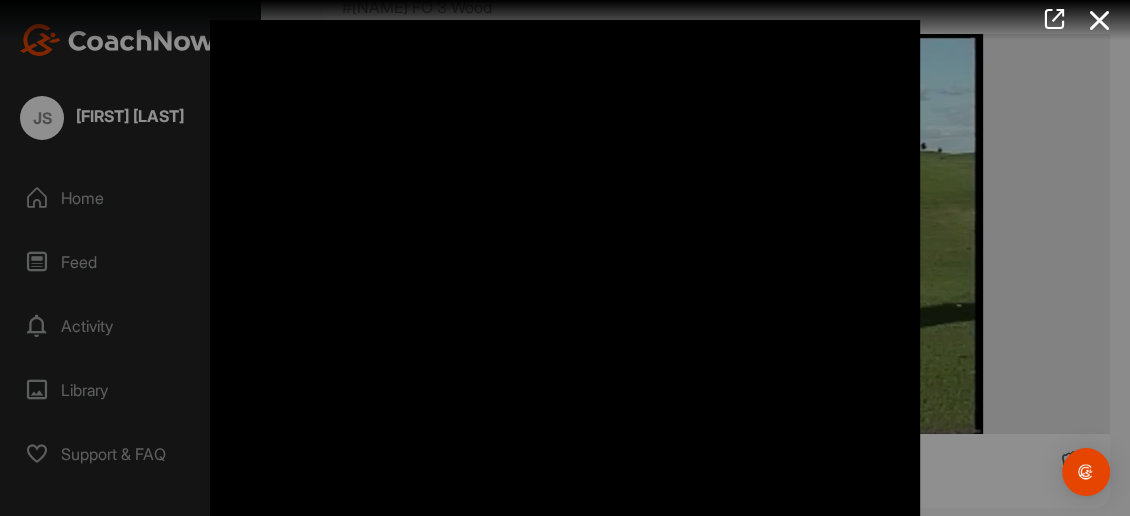 scroll, scrollTop: 19, scrollLeft: 0, axis: vertical 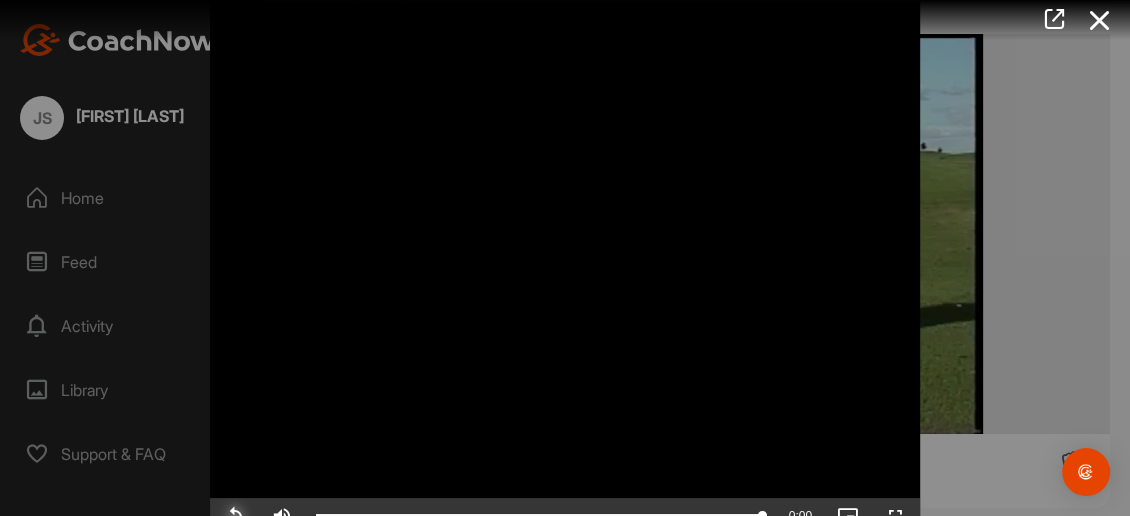 click at bounding box center [234, 516] 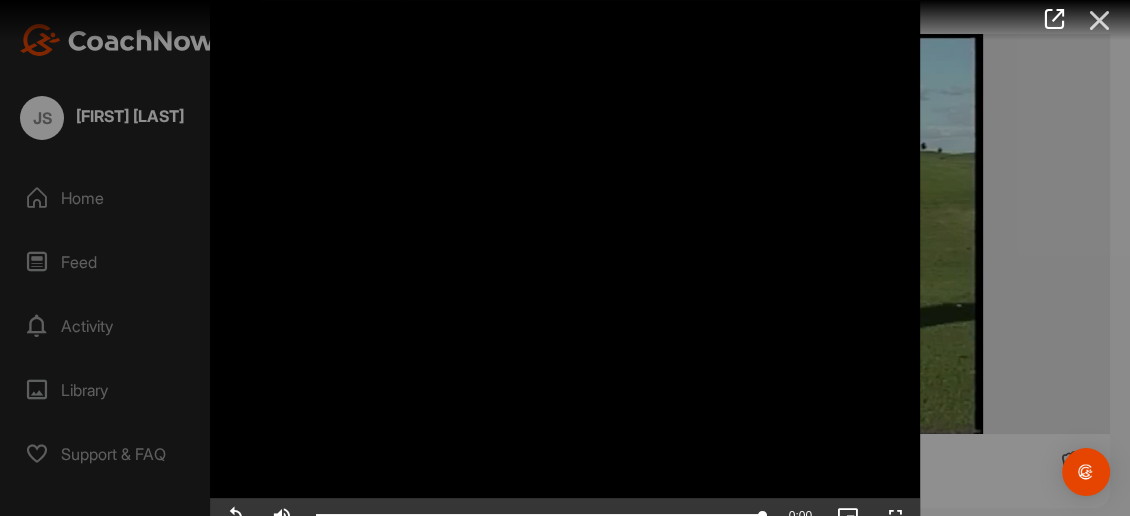 click at bounding box center (1100, 20) 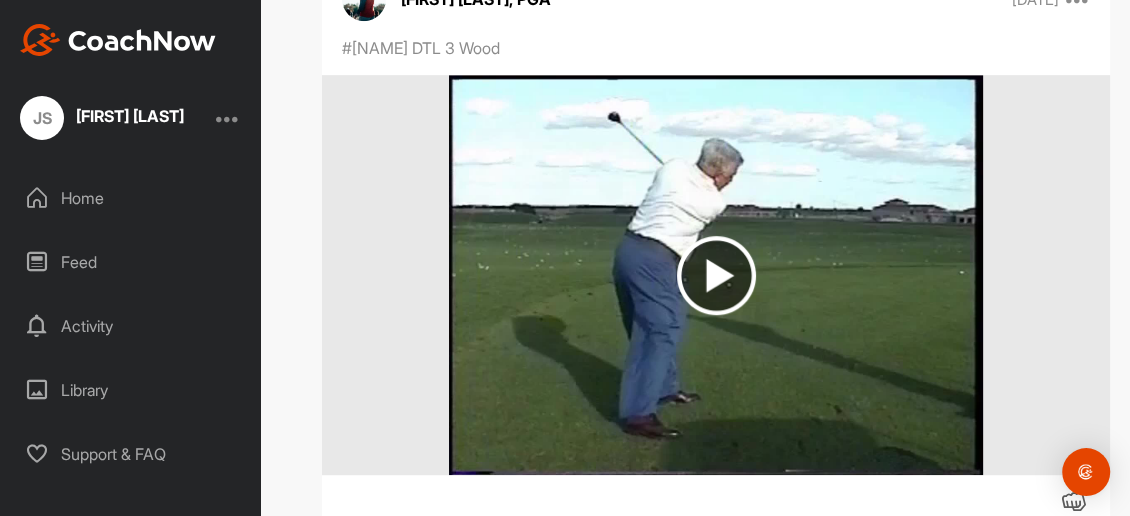 scroll, scrollTop: 9857, scrollLeft: 0, axis: vertical 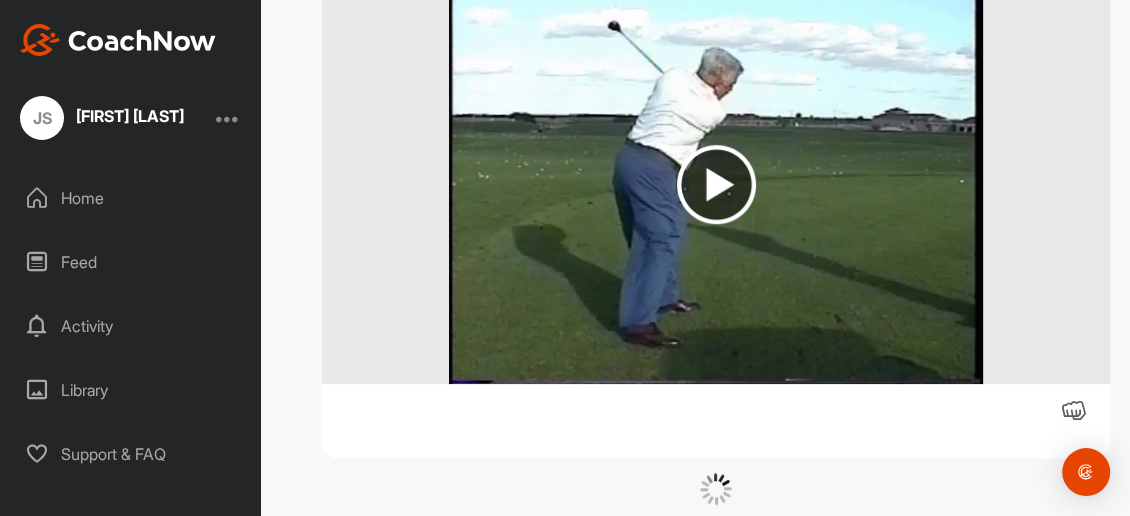click at bounding box center [716, 184] 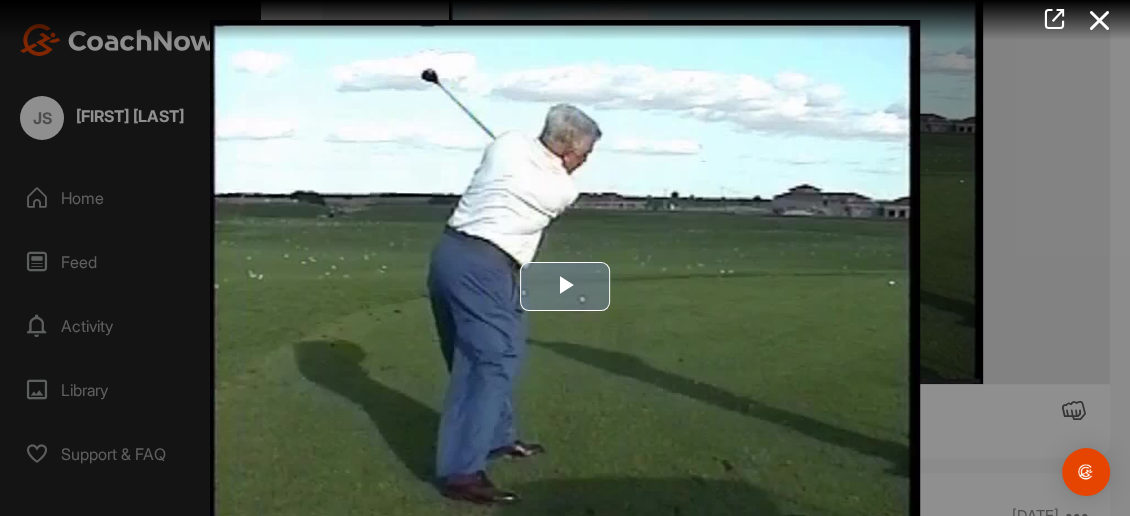 click at bounding box center [565, 286] 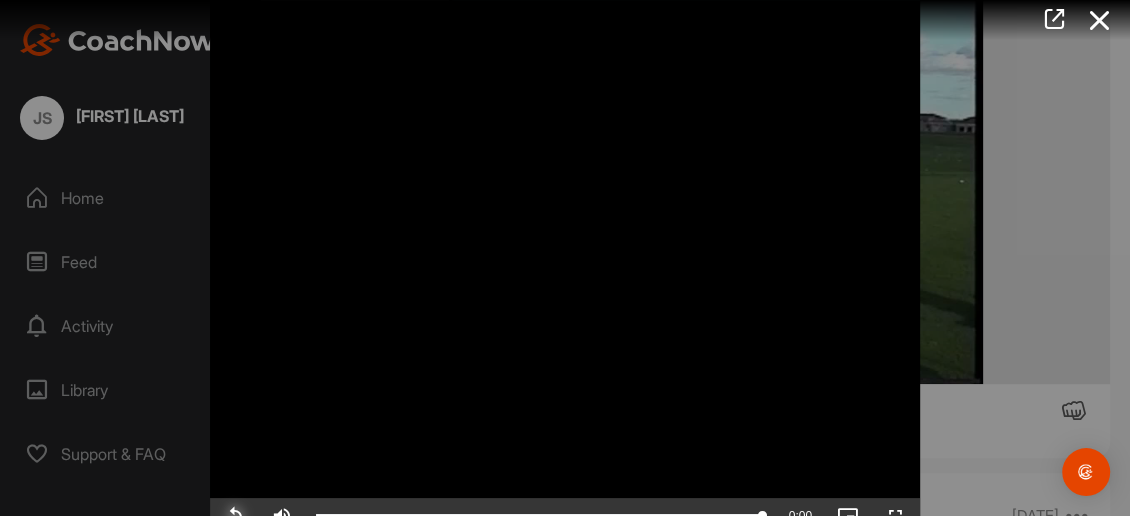 click at bounding box center [234, 516] 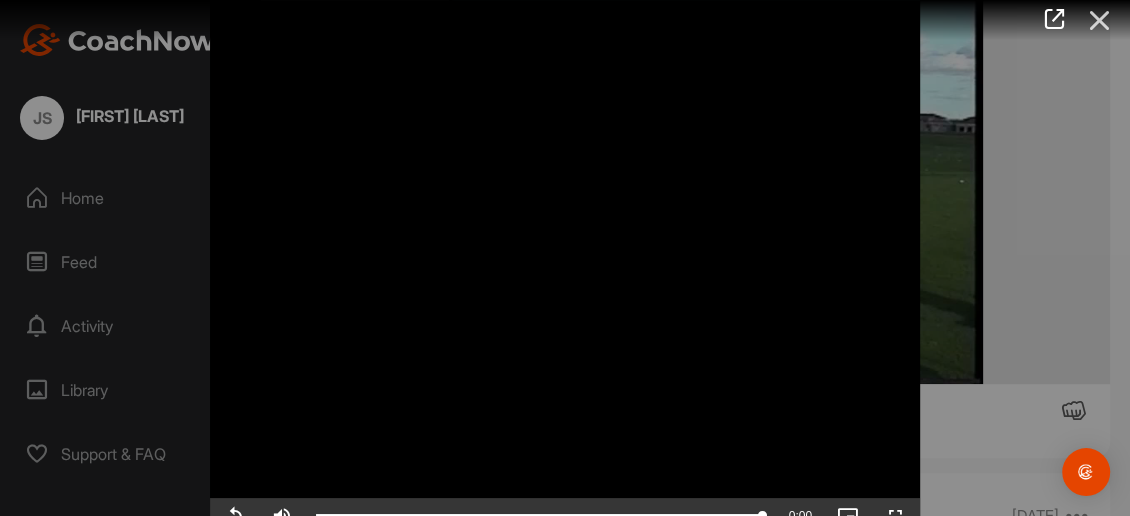 click at bounding box center (1100, 20) 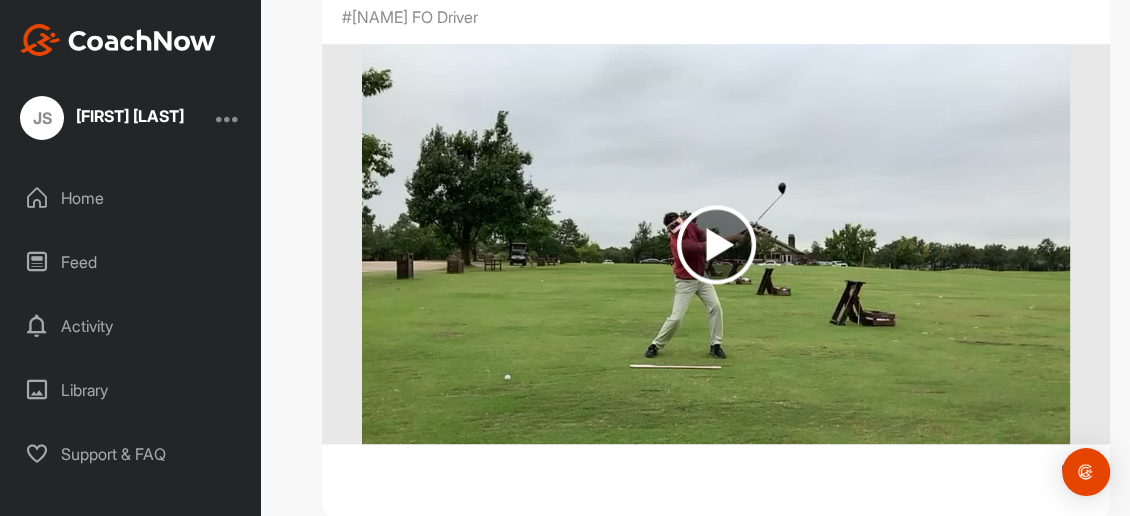 scroll, scrollTop: 10457, scrollLeft: 0, axis: vertical 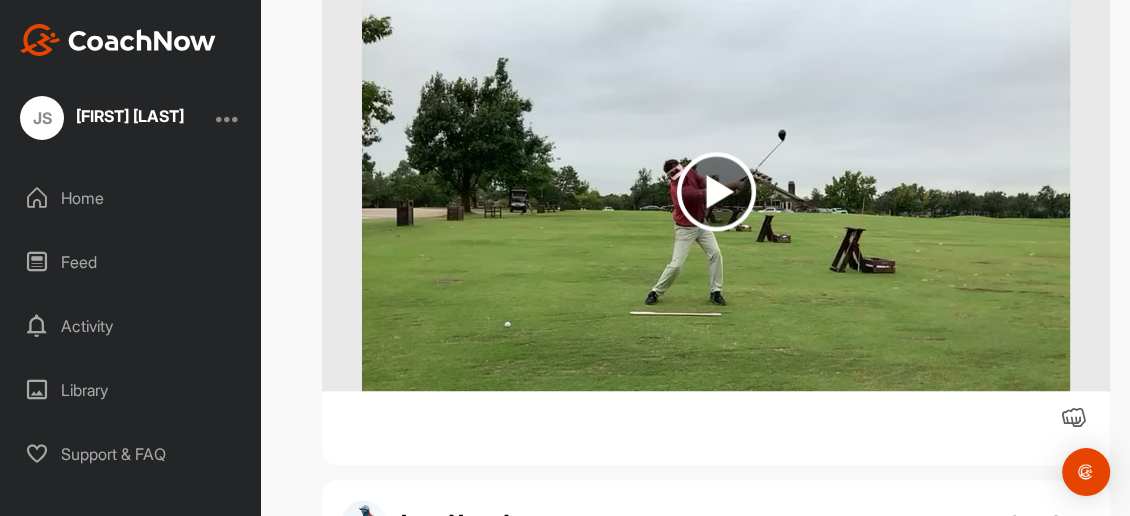 click at bounding box center [716, 191] 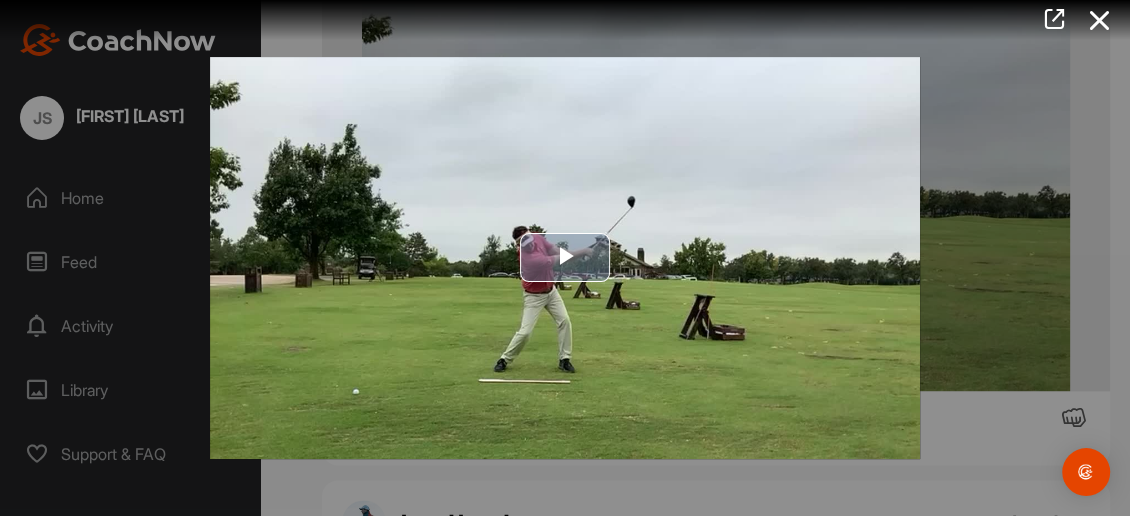 click at bounding box center (565, 258) 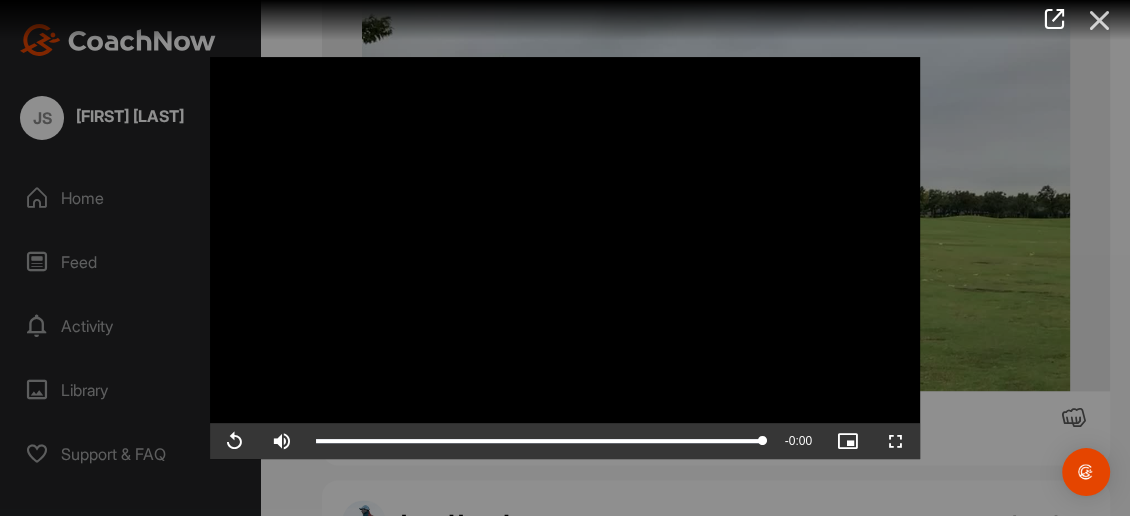 click at bounding box center [1100, 20] 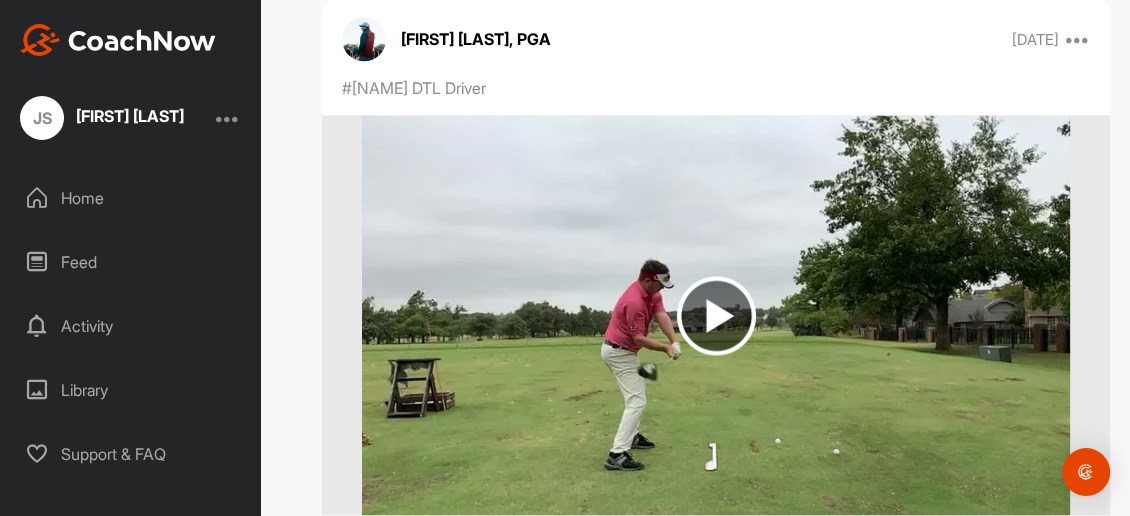 scroll, scrollTop: 11057, scrollLeft: 0, axis: vertical 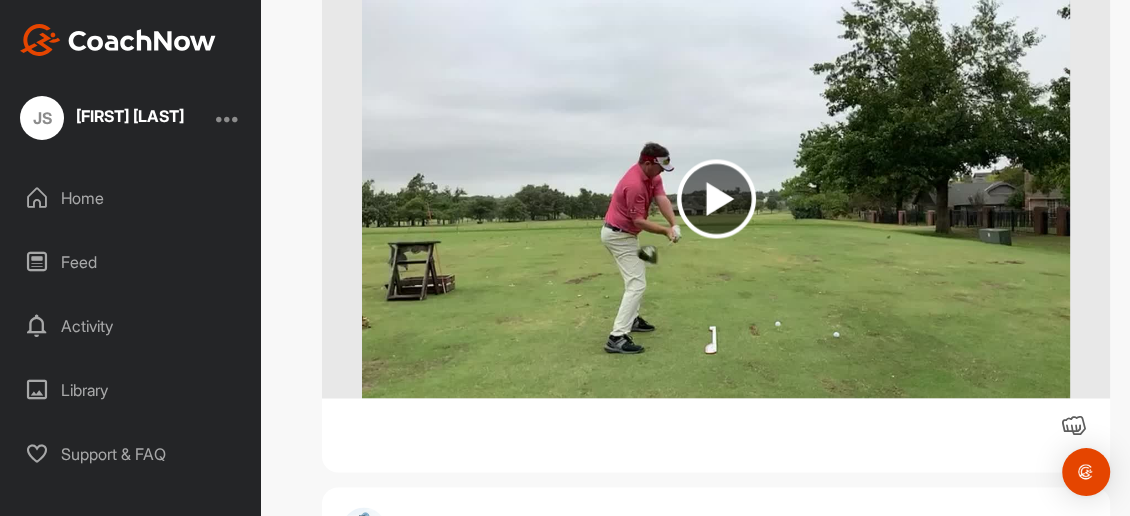 click at bounding box center [716, 198] 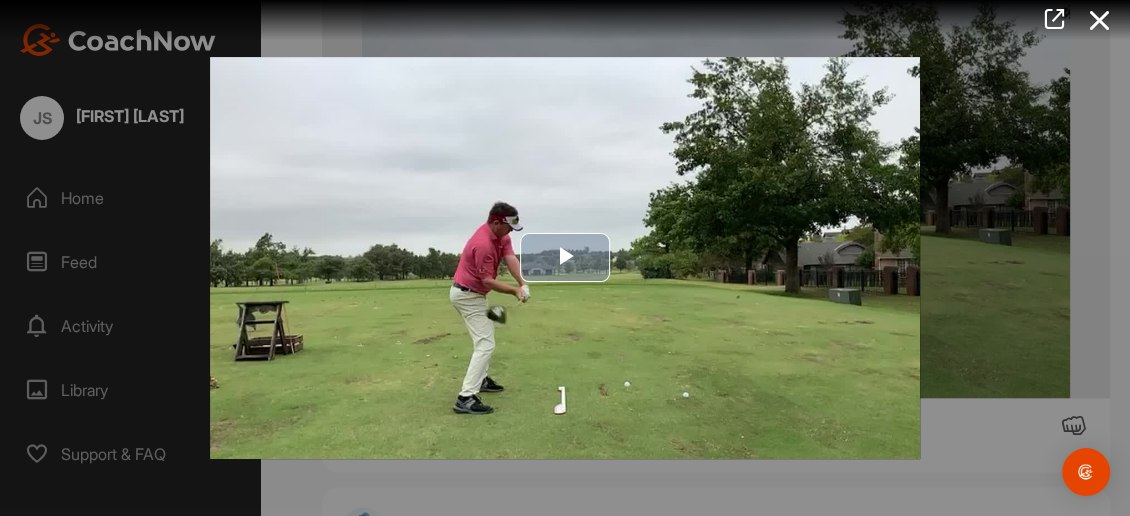 click at bounding box center (565, 258) 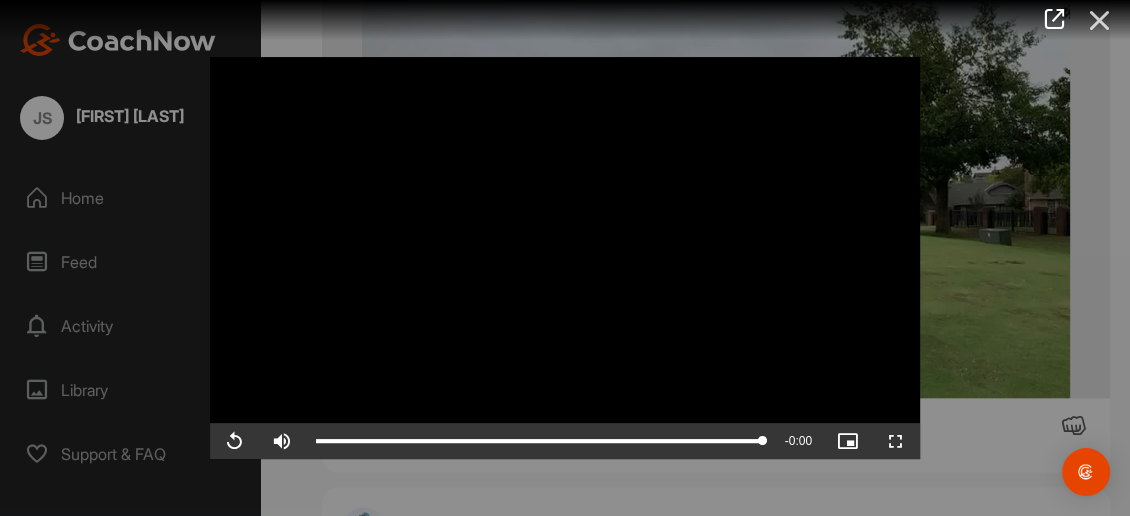 click at bounding box center (1100, 20) 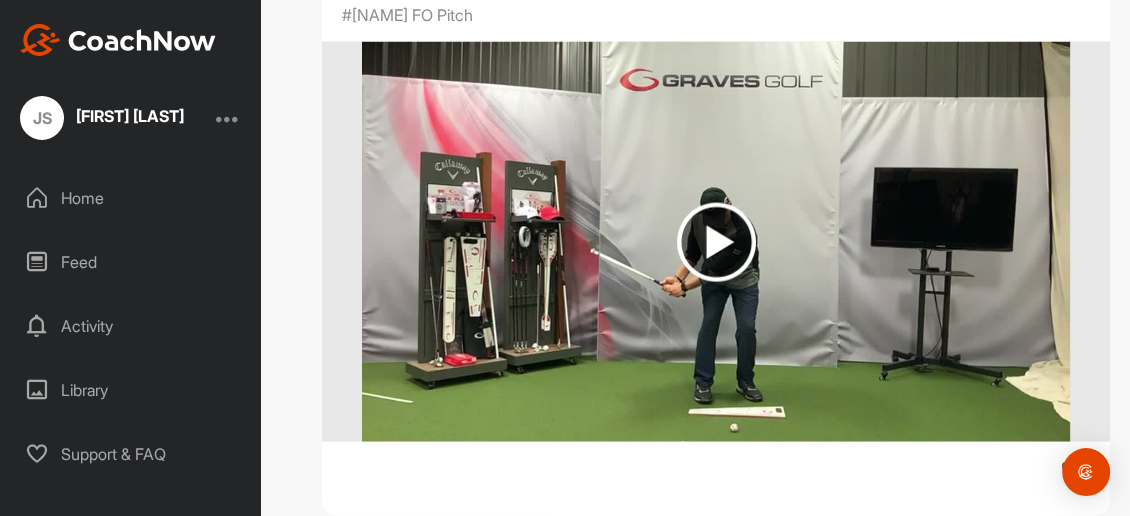 scroll, scrollTop: 11657, scrollLeft: 0, axis: vertical 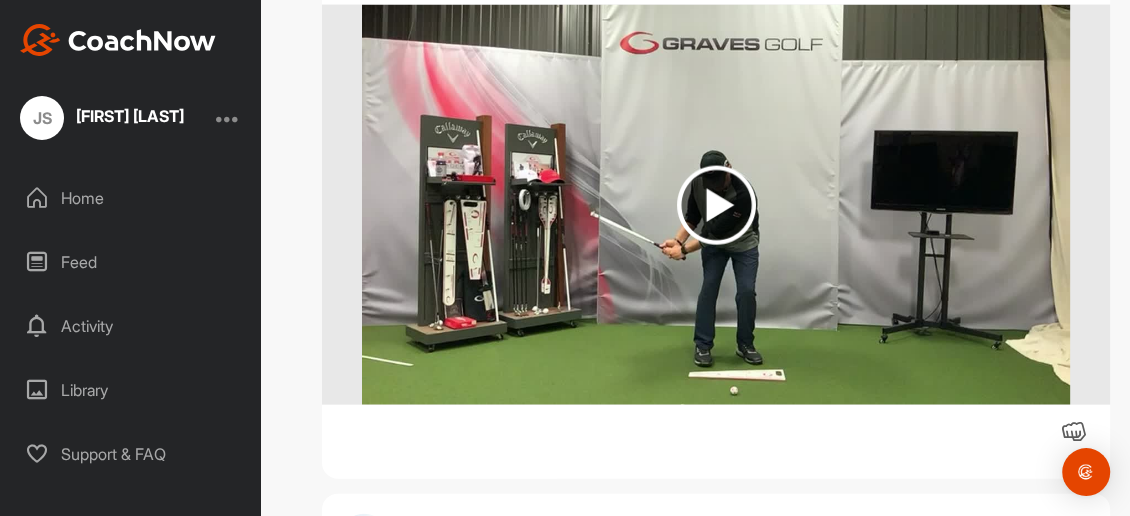 click at bounding box center [716, 205] 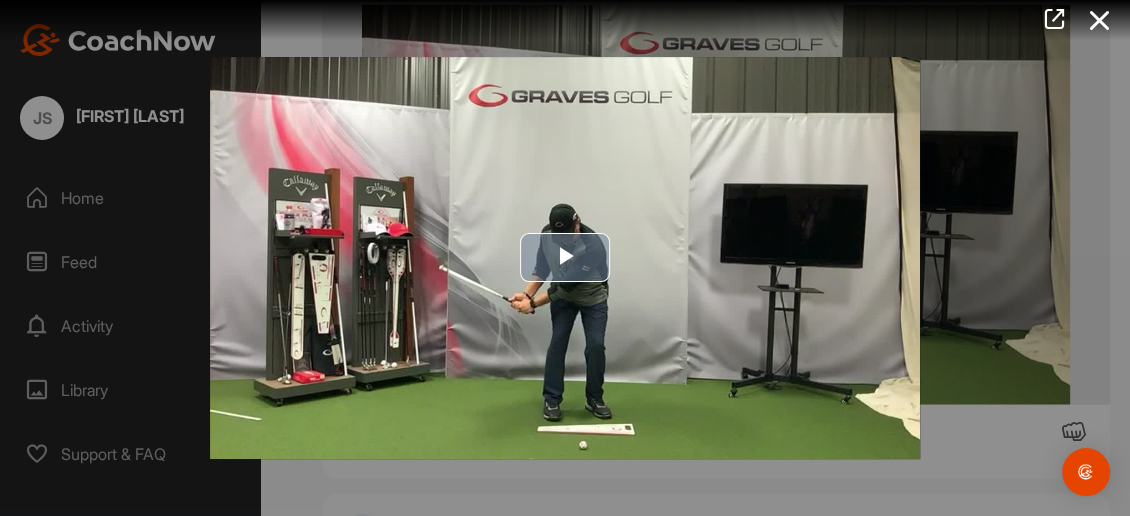 click at bounding box center [565, 258] 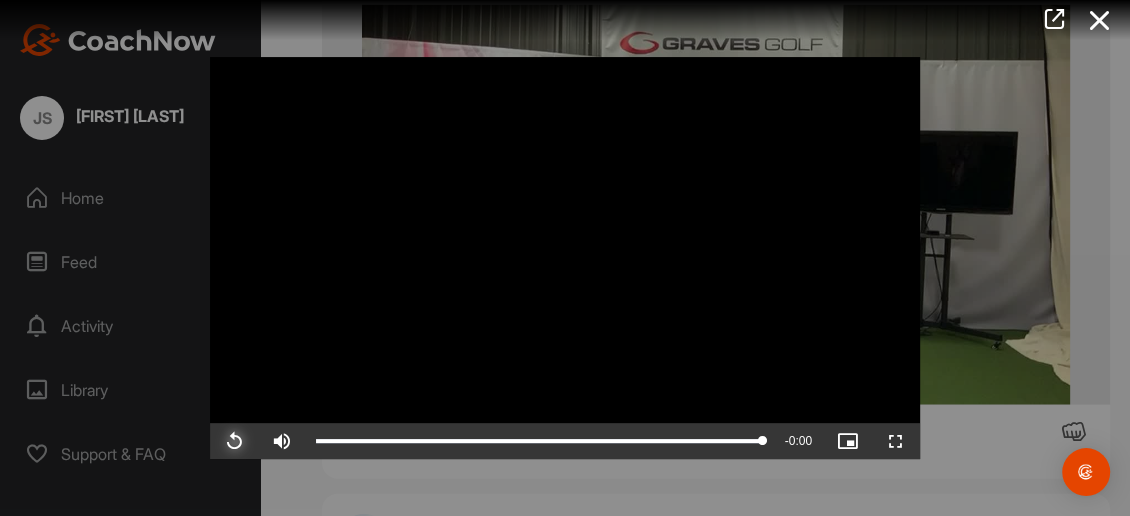 click at bounding box center (234, 441) 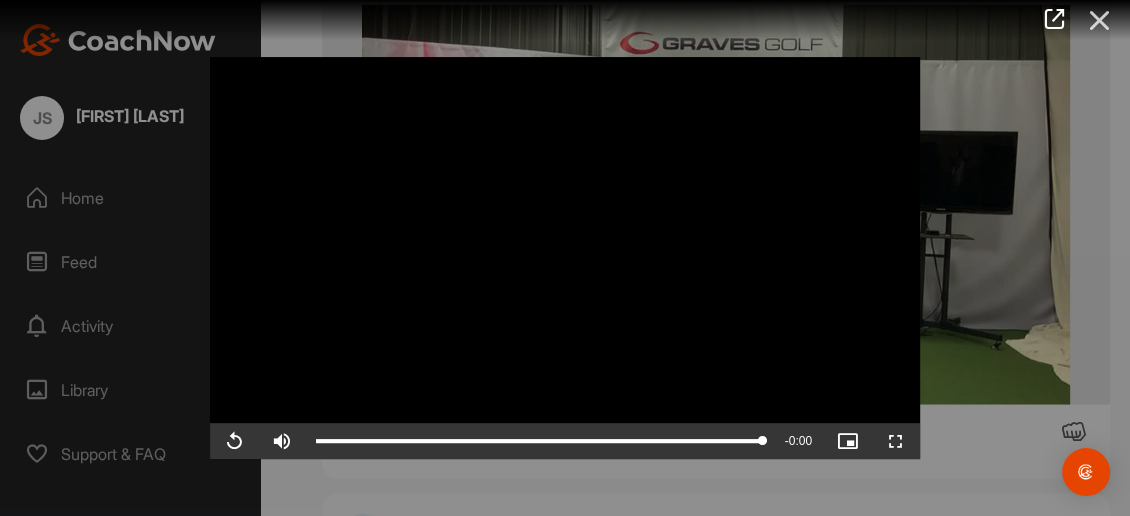 click at bounding box center [1100, 20] 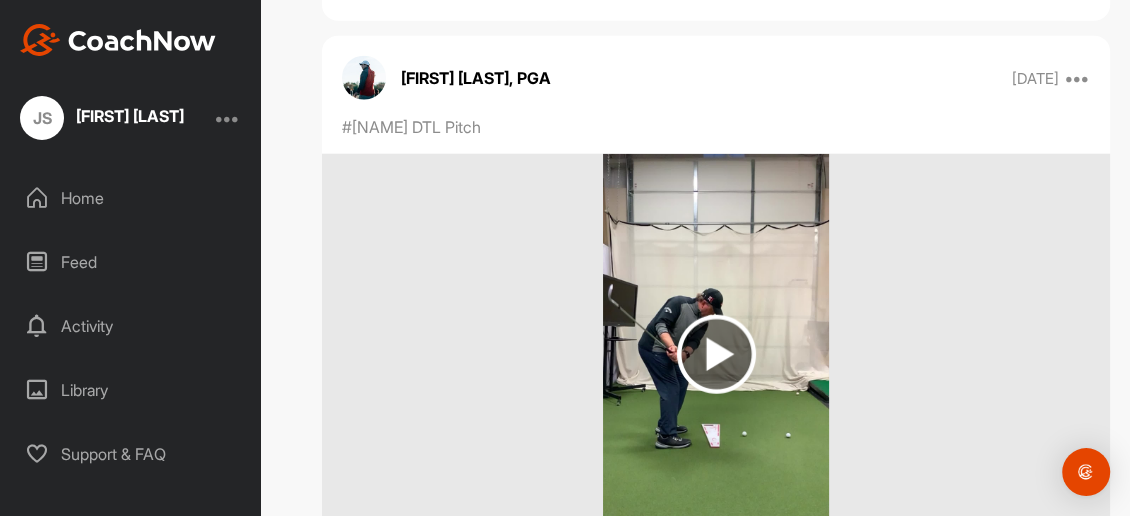 scroll, scrollTop: 12157, scrollLeft: 0, axis: vertical 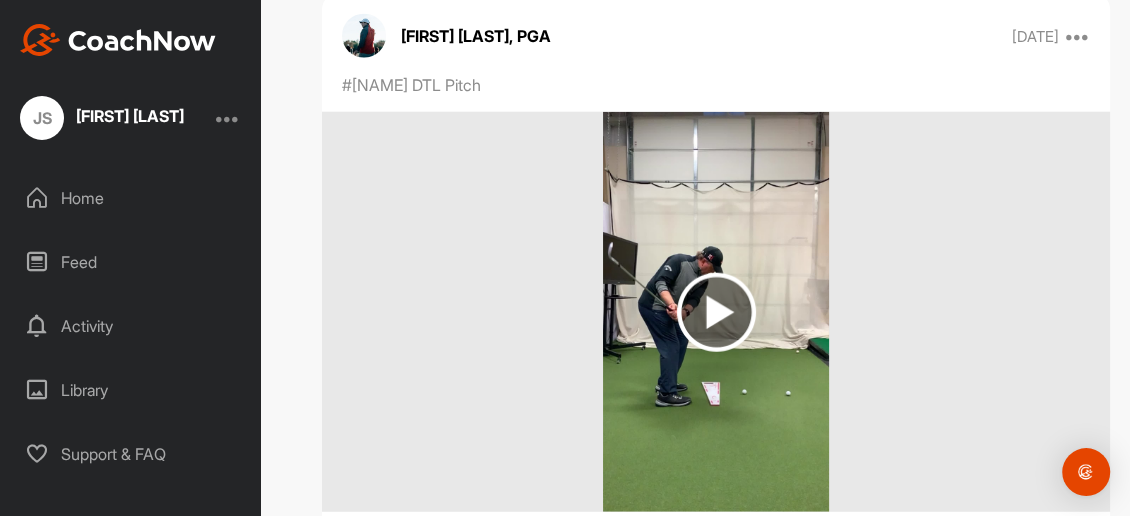 click at bounding box center (716, 312) 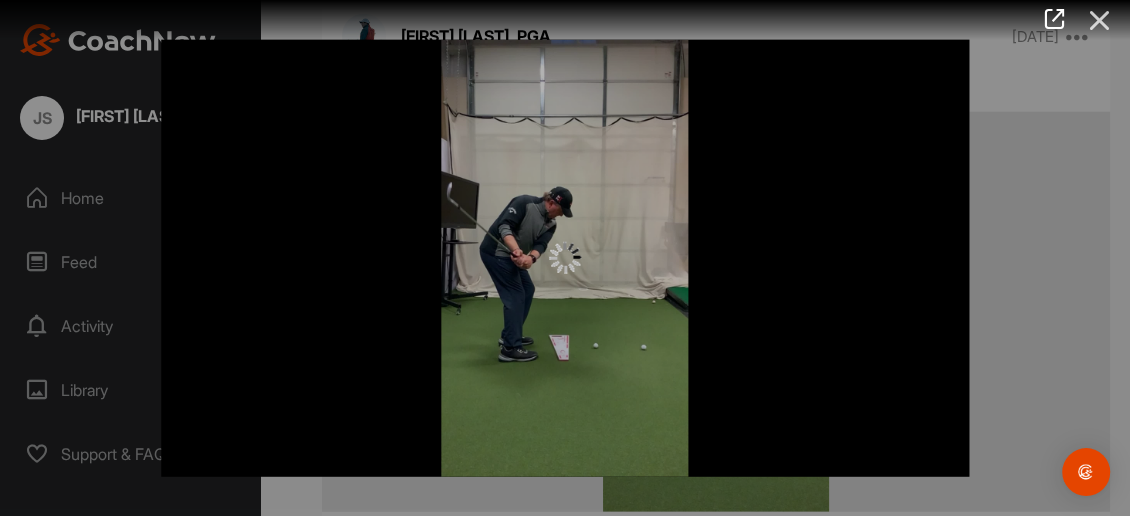 click at bounding box center [1100, 20] 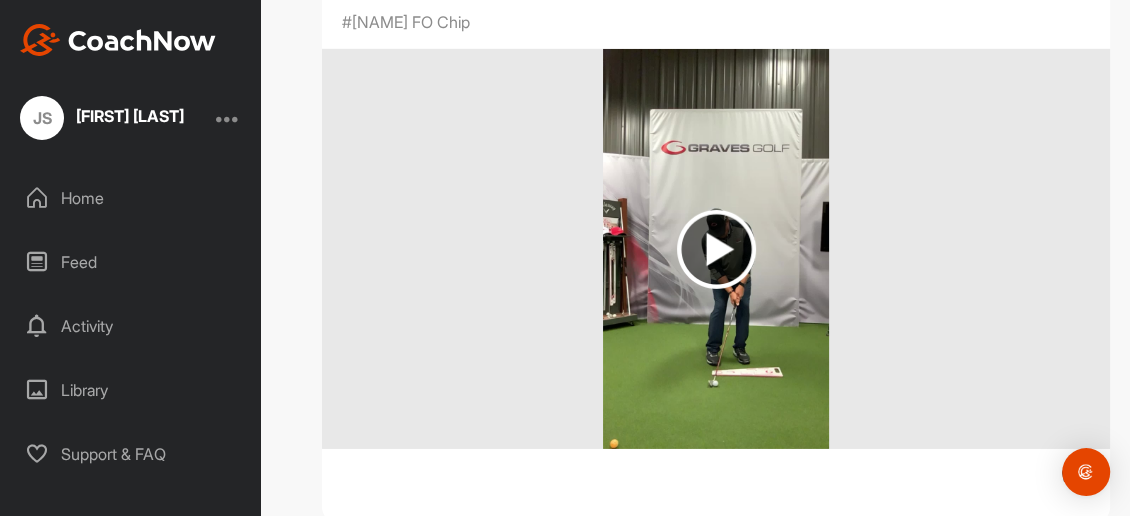 scroll, scrollTop: 12857, scrollLeft: 0, axis: vertical 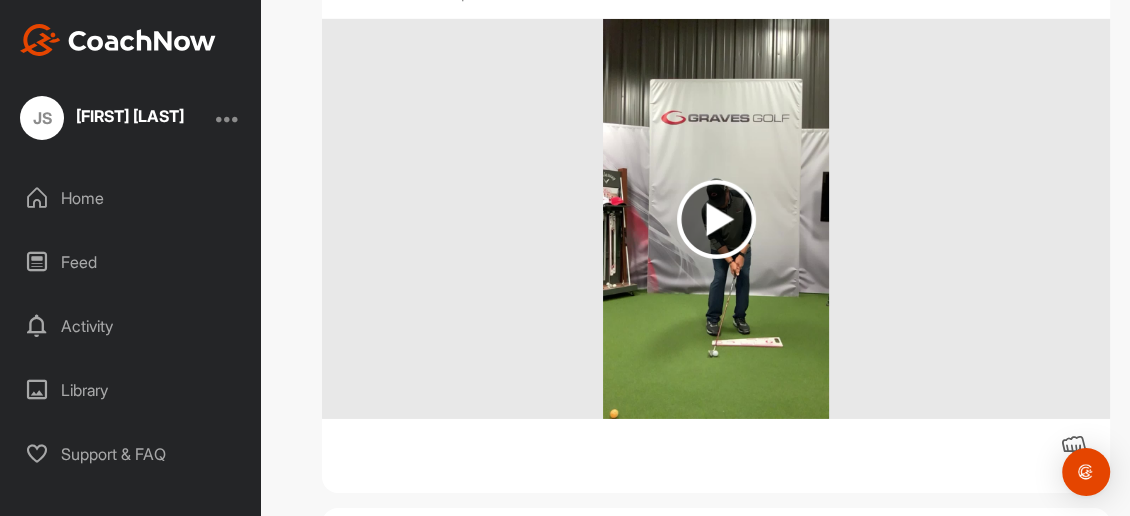 click at bounding box center (716, 219) 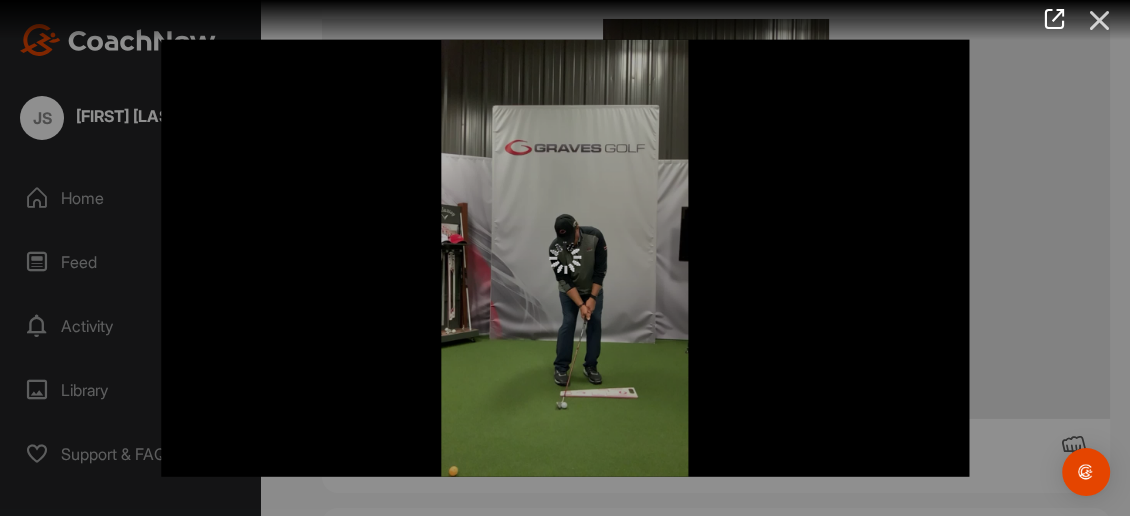 click at bounding box center (1100, 20) 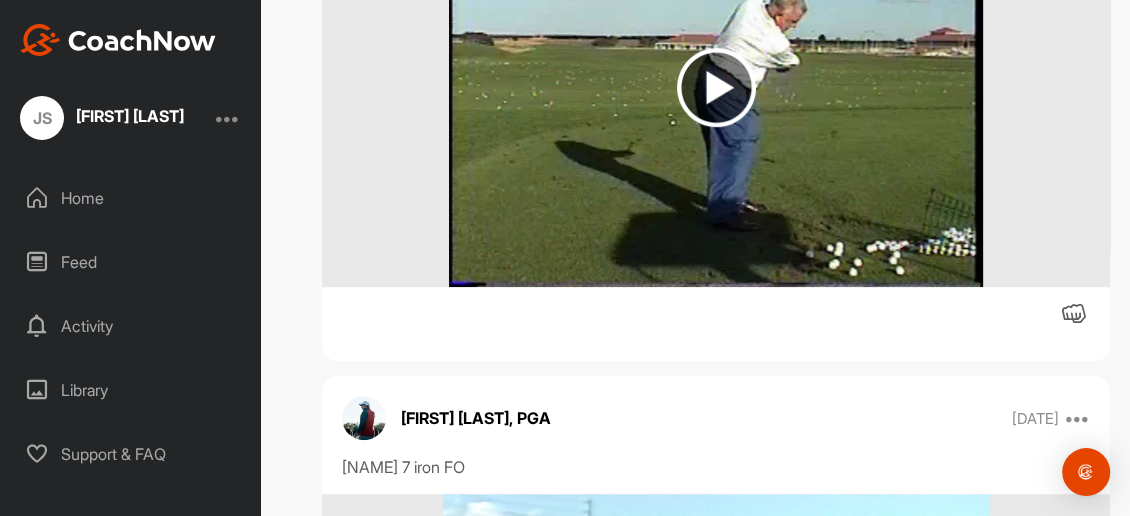 scroll, scrollTop: 0, scrollLeft: 0, axis: both 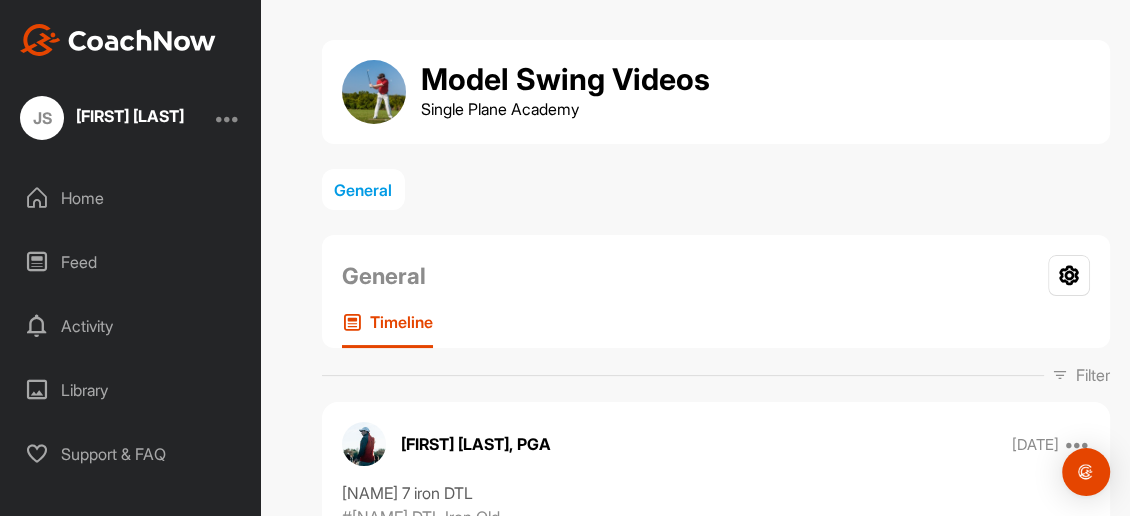 click on "Home" at bounding box center [131, 198] 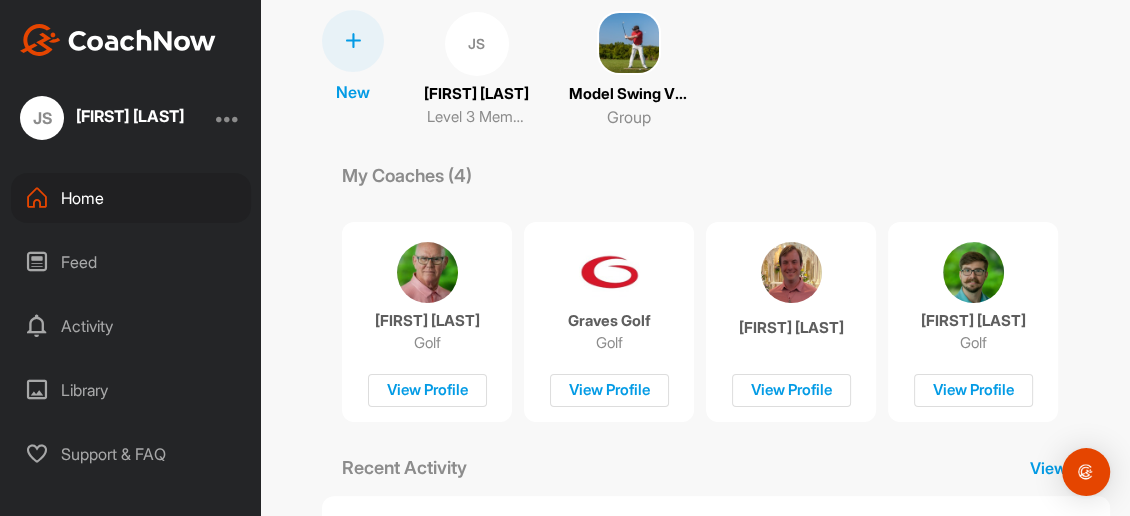 scroll, scrollTop: 200, scrollLeft: 0, axis: vertical 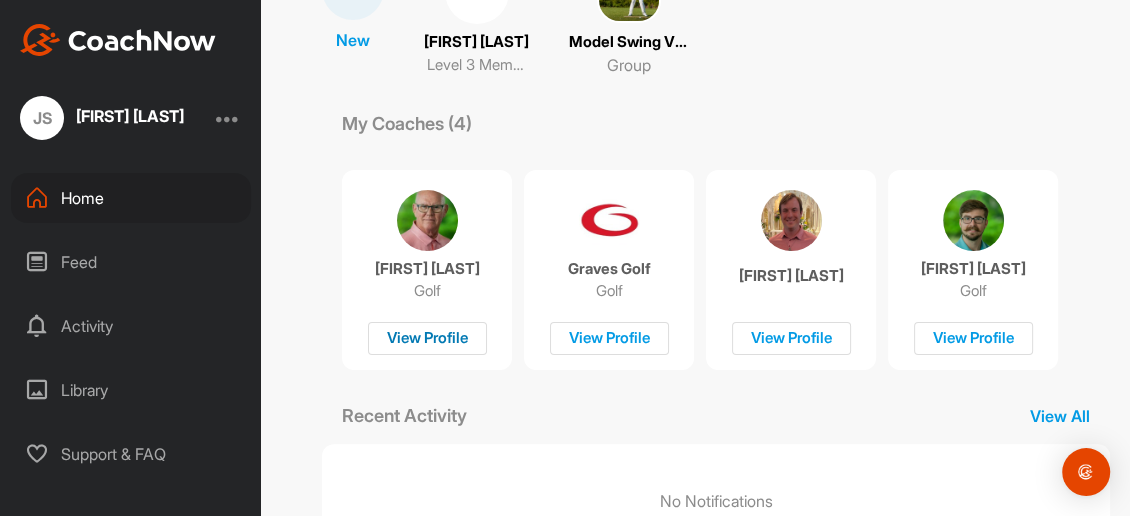 click on "View Profile" at bounding box center [427, 338] 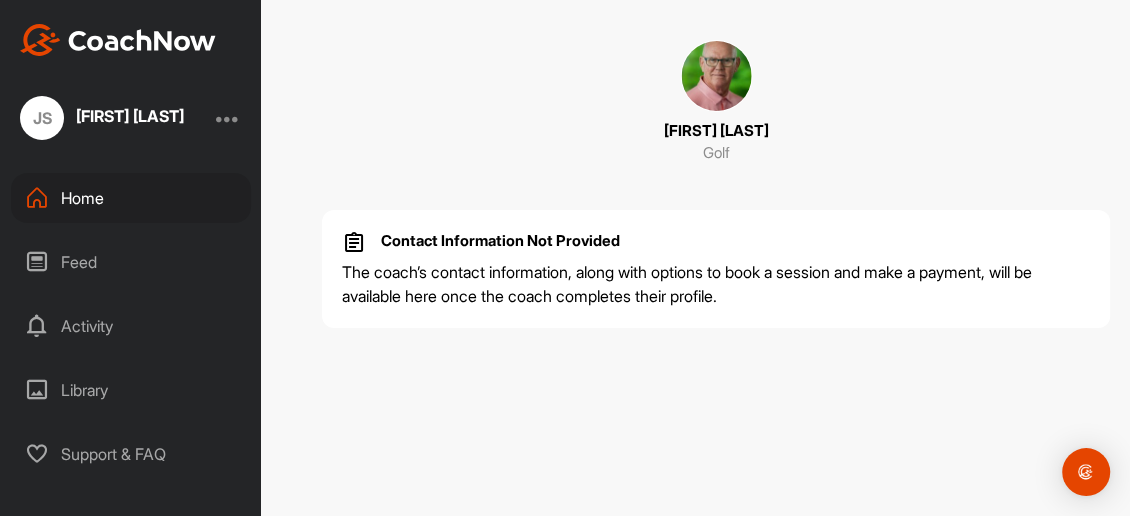 click on "Home" at bounding box center (131, 198) 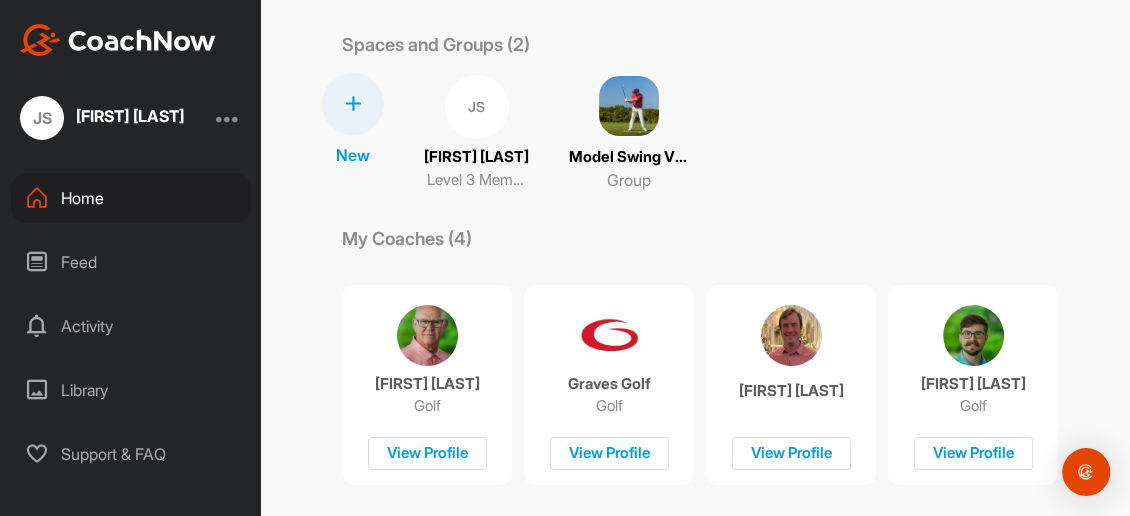 scroll, scrollTop: 200, scrollLeft: 0, axis: vertical 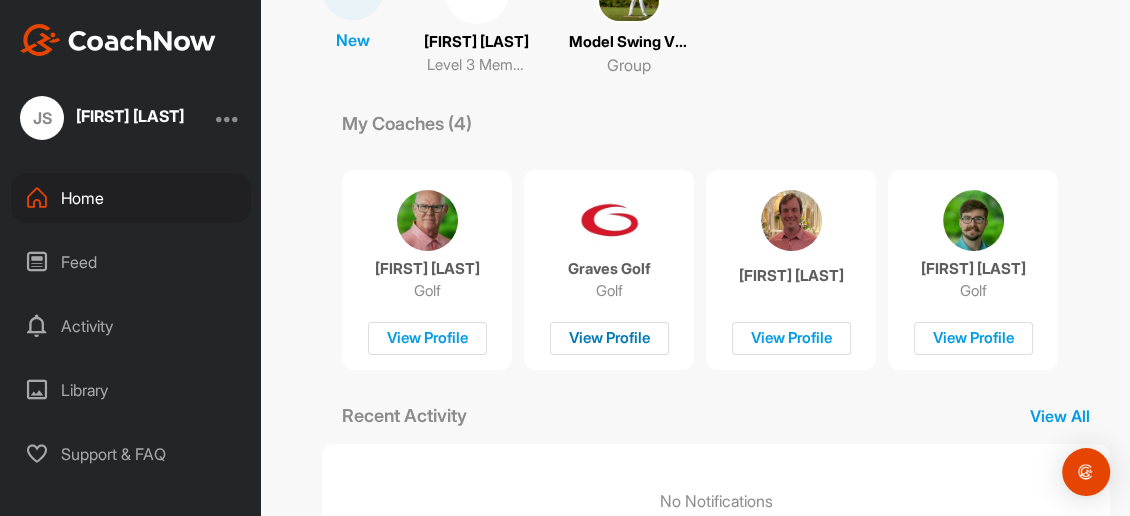 click on "View Profile" at bounding box center [609, 338] 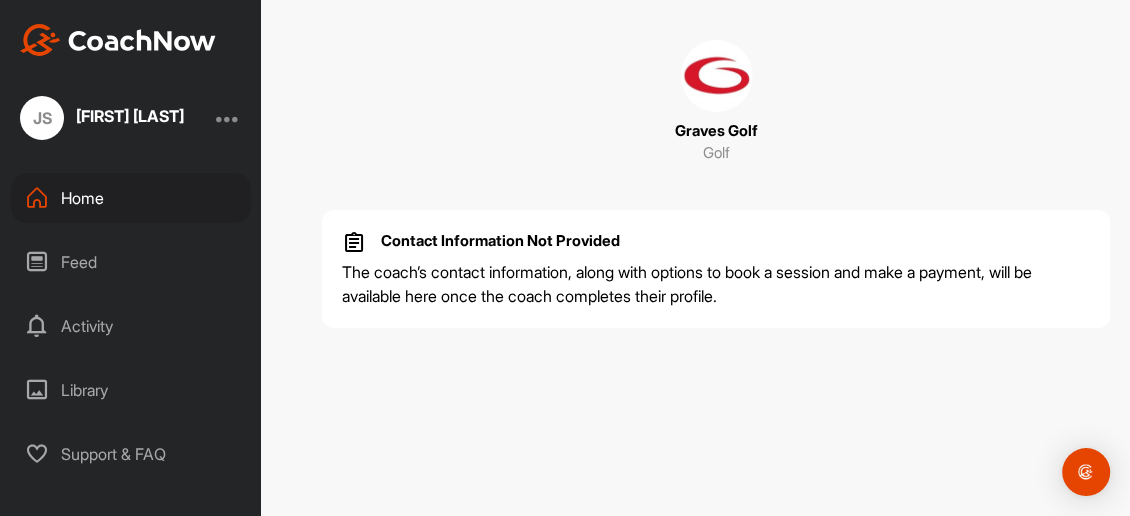 click on "Home" at bounding box center (131, 198) 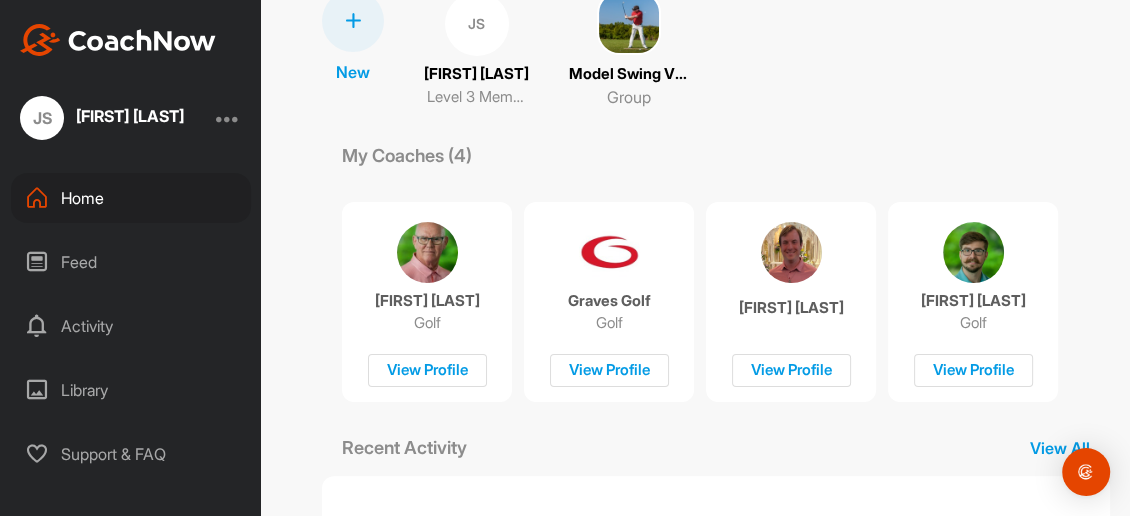 scroll, scrollTop: 200, scrollLeft: 0, axis: vertical 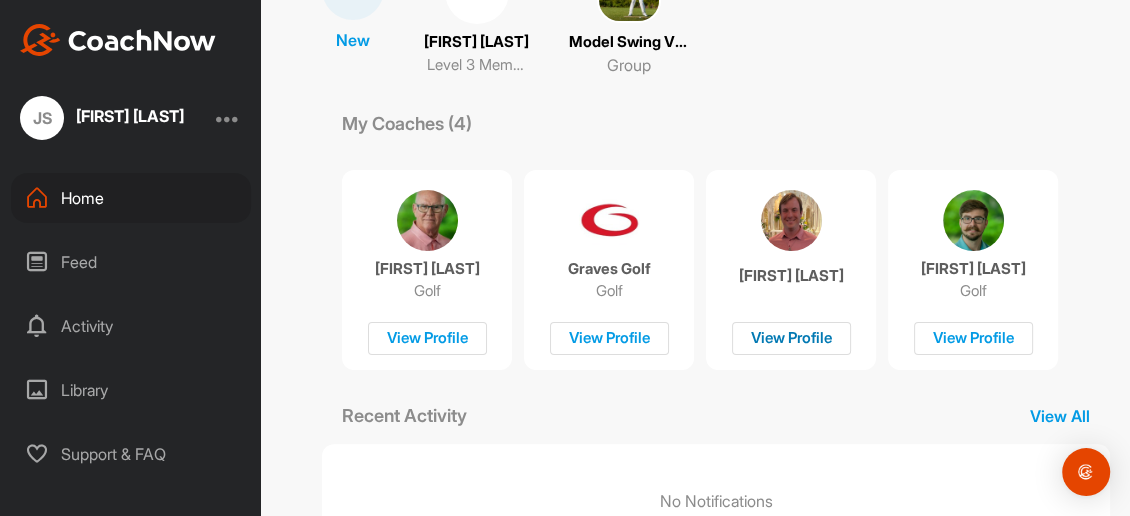 click on "View Profile" at bounding box center (791, 338) 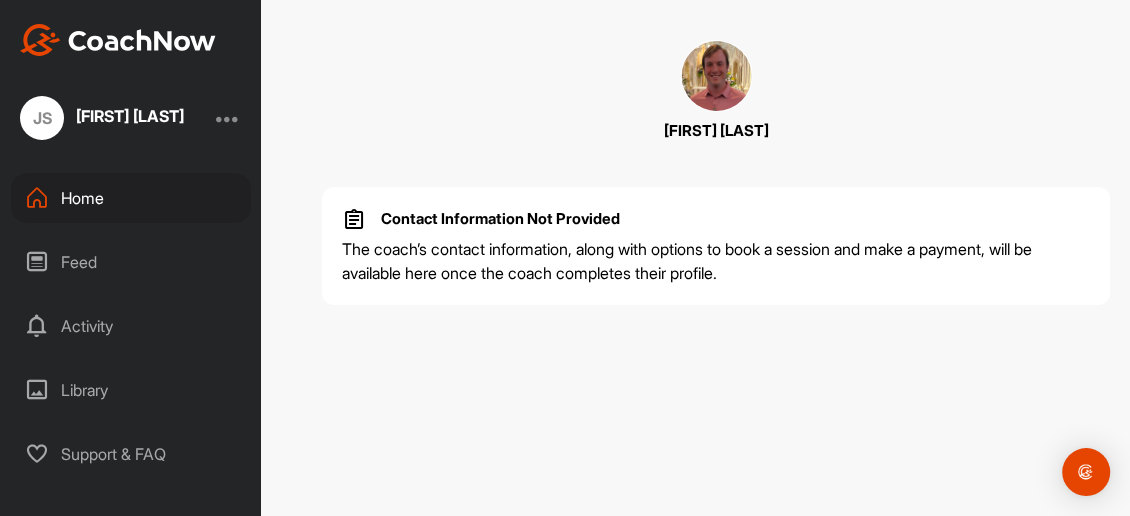 click on "Home" at bounding box center [131, 198] 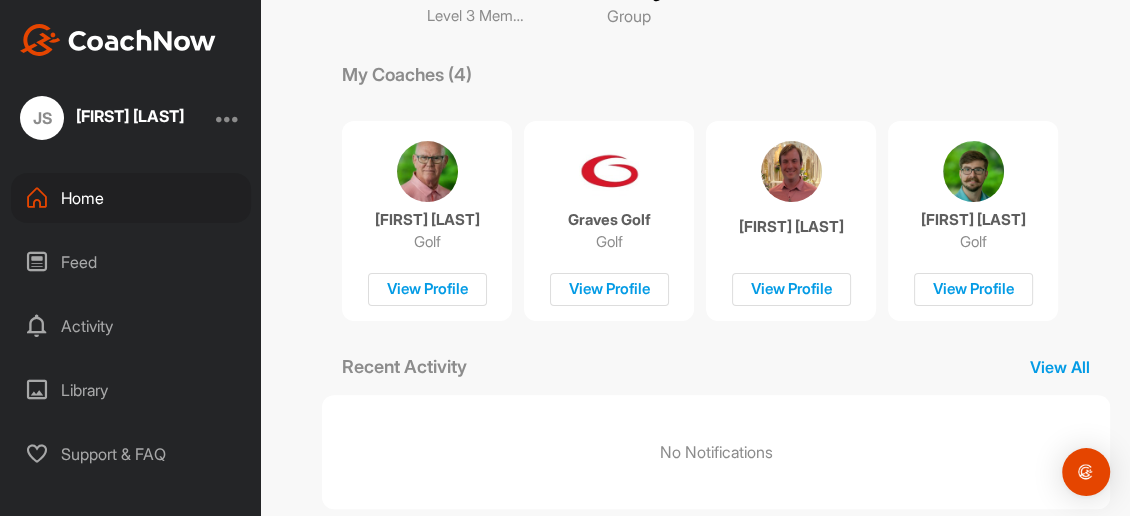 scroll, scrollTop: 288, scrollLeft: 0, axis: vertical 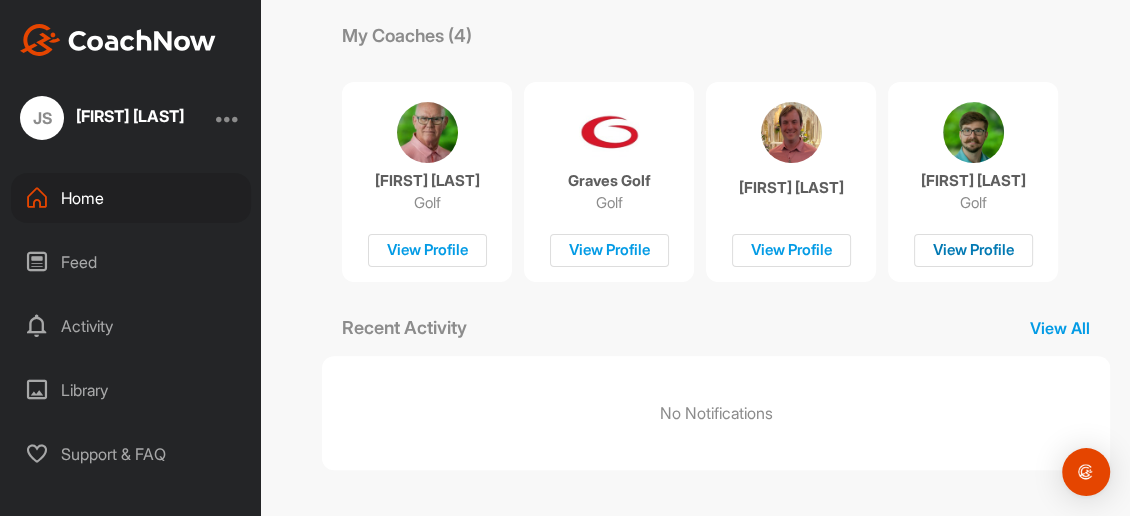 click on "View Profile" at bounding box center [973, 250] 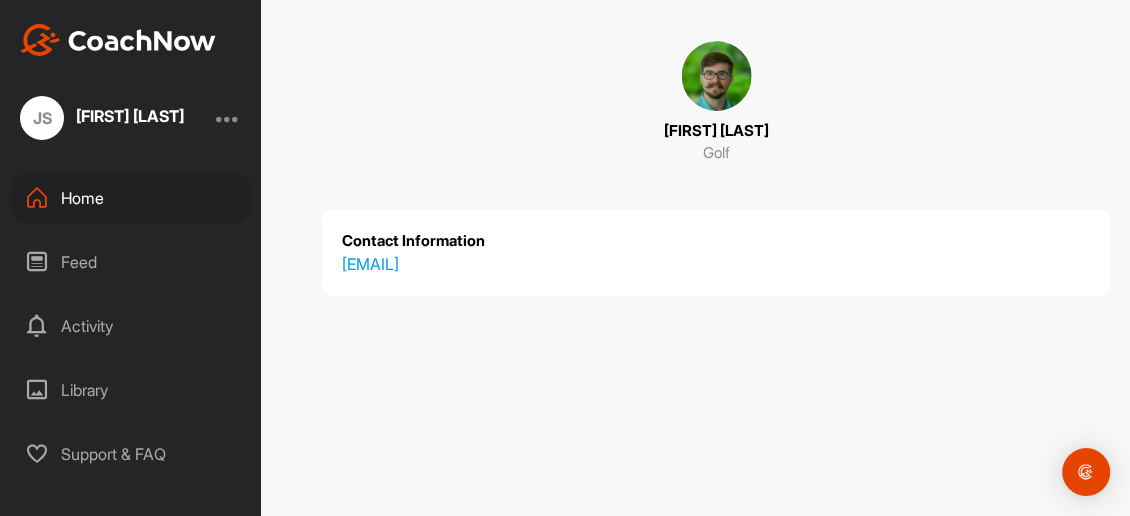 click on "Home" at bounding box center (131, 198) 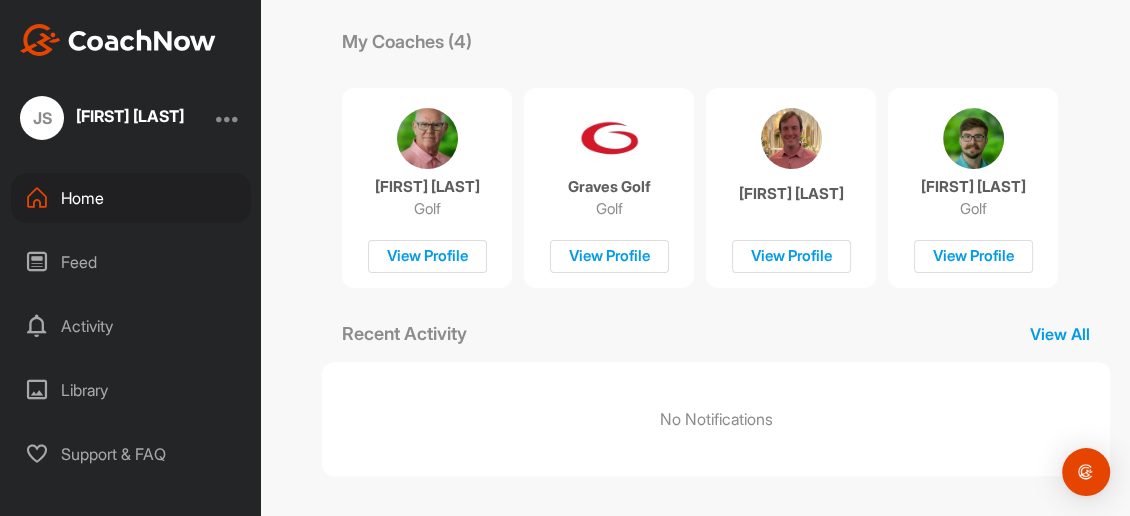 scroll, scrollTop: 288, scrollLeft: 0, axis: vertical 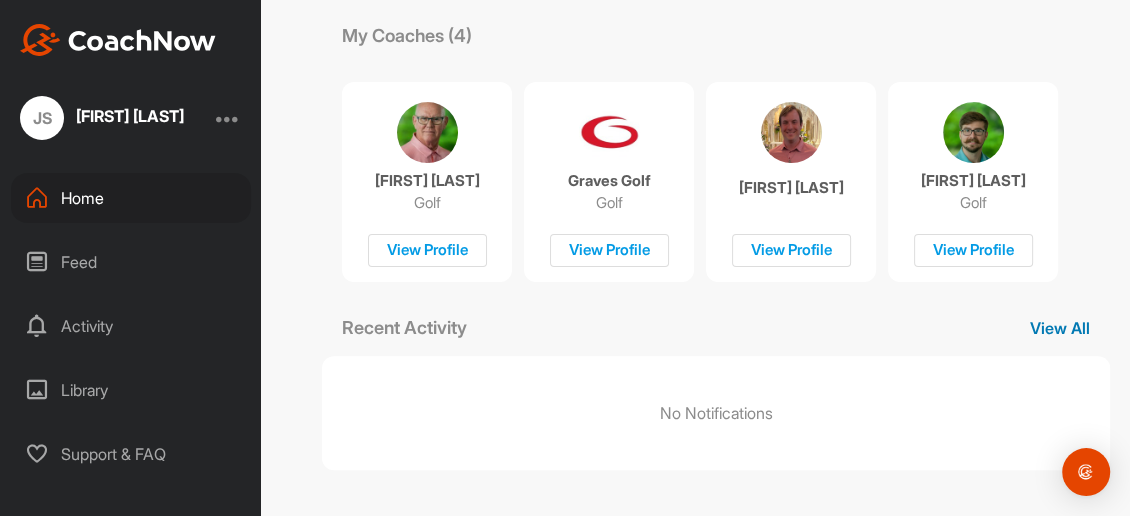 click on "View All" at bounding box center [1060, 328] 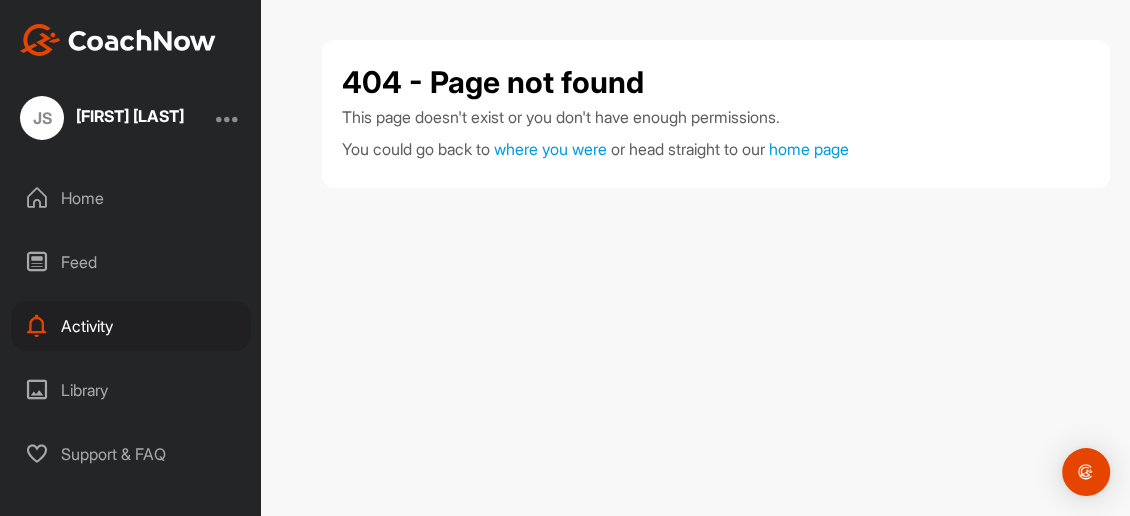 click on "Home" at bounding box center [131, 198] 